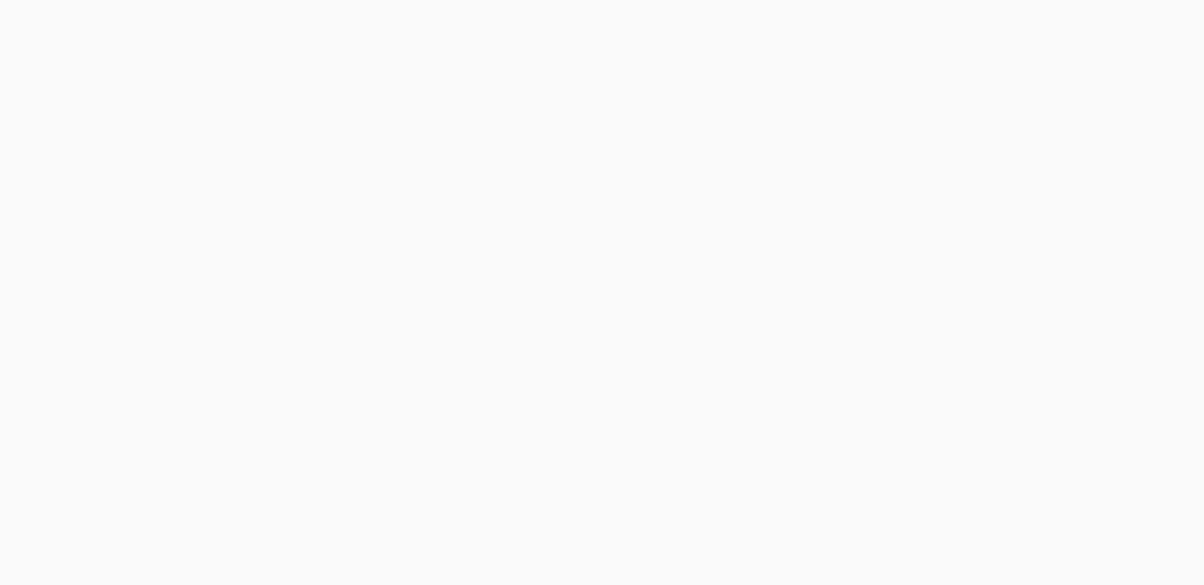scroll, scrollTop: 0, scrollLeft: 0, axis: both 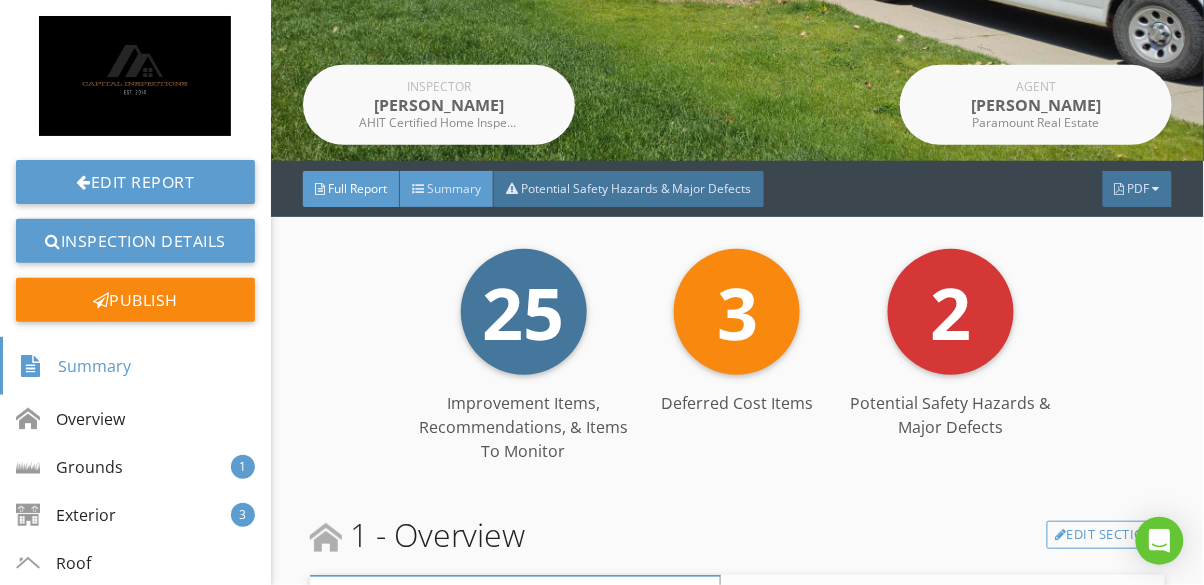 click on "Summary" at bounding box center [447, 189] 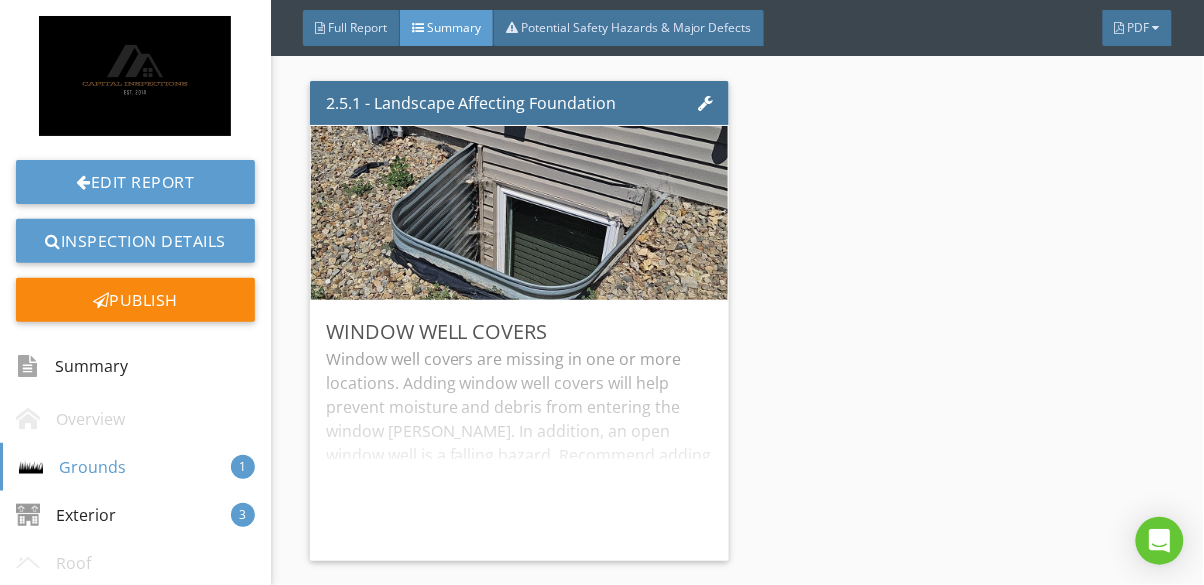 scroll, scrollTop: 506, scrollLeft: 0, axis: vertical 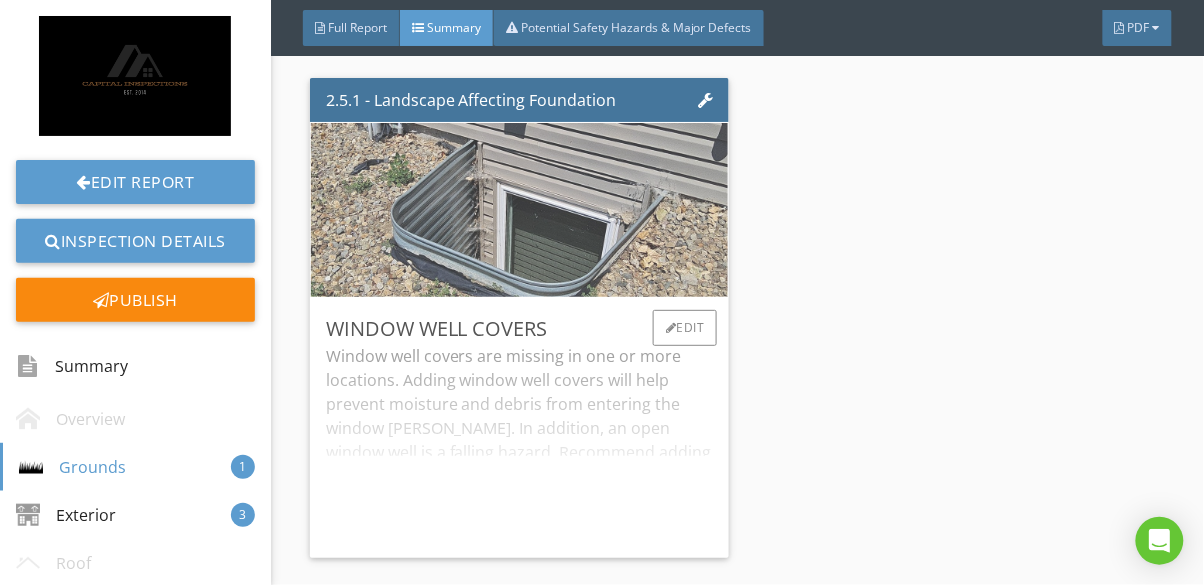 click at bounding box center (519, 210) 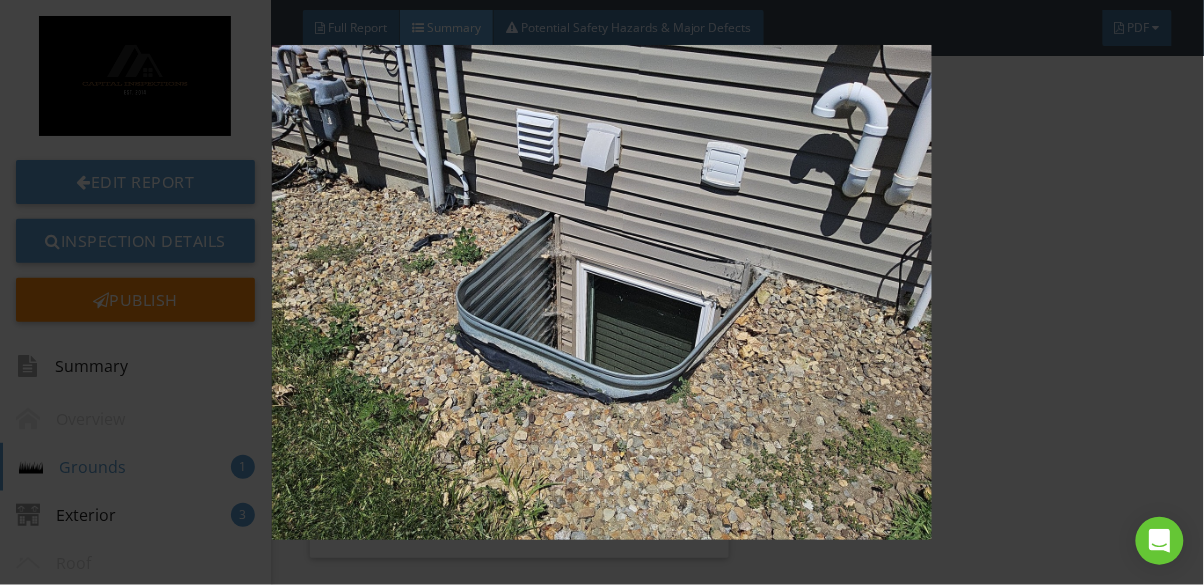 click at bounding box center (602, 292) 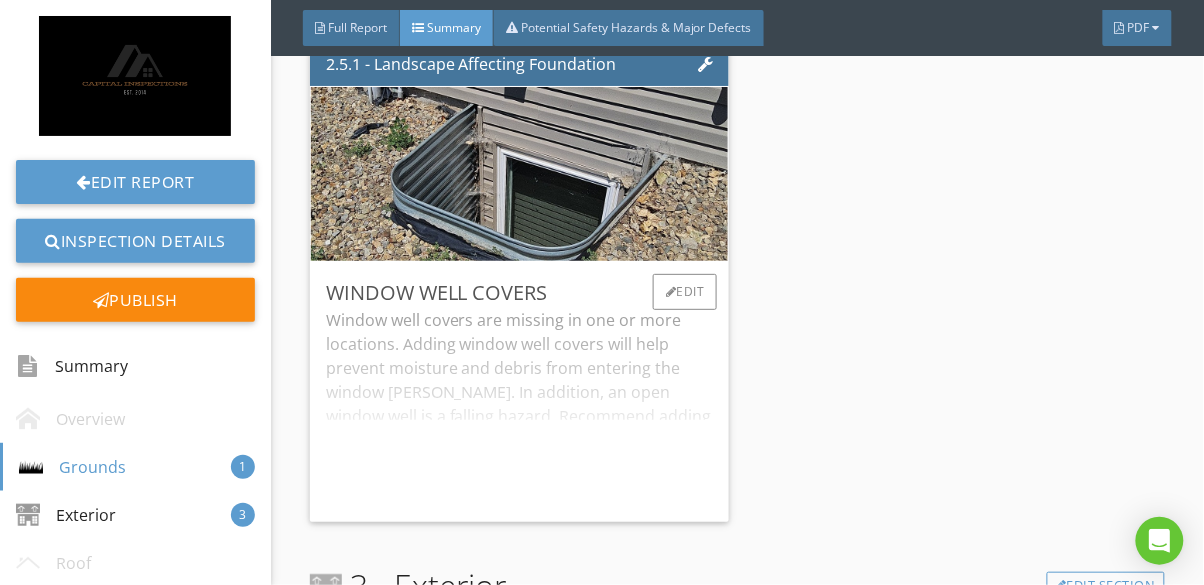 click on "Window well covers are missing in one or more locations. Adding window well covers will help prevent moisture and debris from entering the window wells. In addition, an open window well is a falling hazard. Recommend adding window well covers." at bounding box center [520, 407] 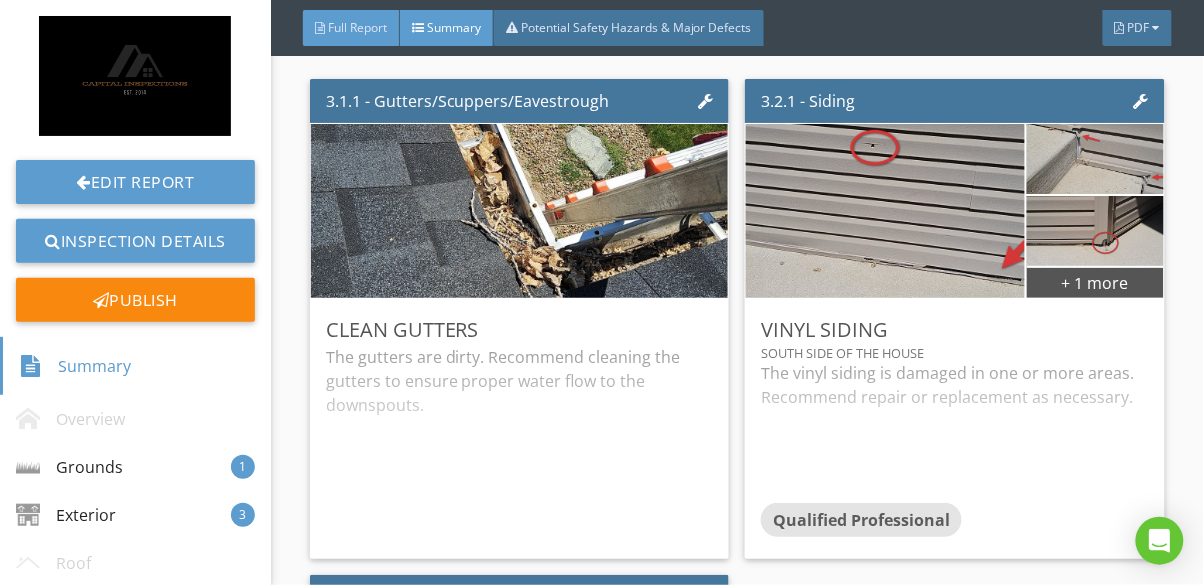 click on "Full Report" at bounding box center [357, 27] 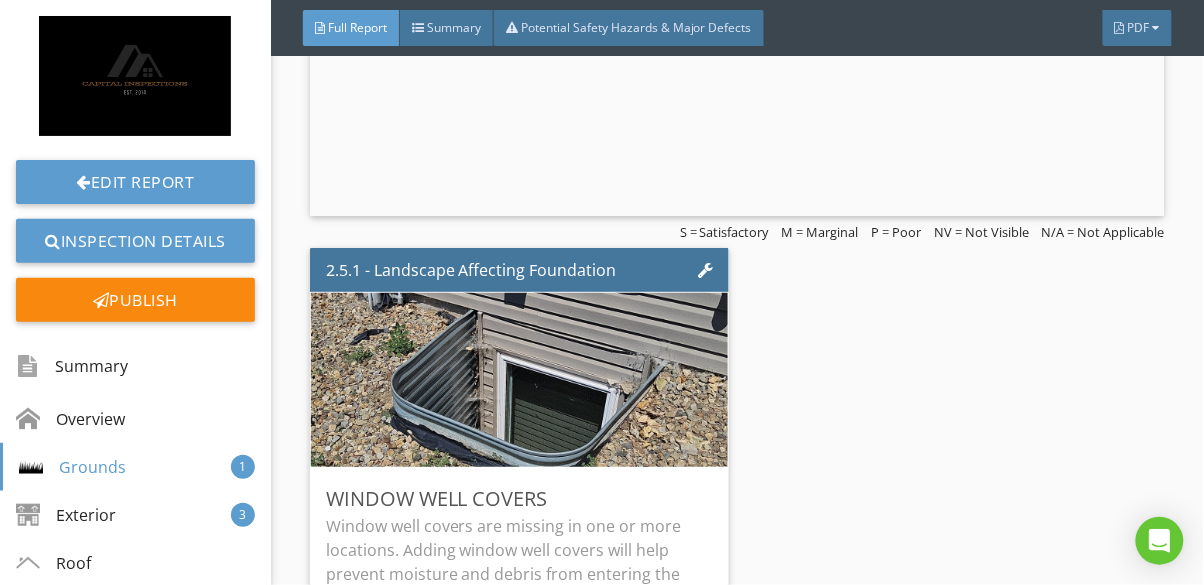 click on "Full Report" at bounding box center (357, 27) 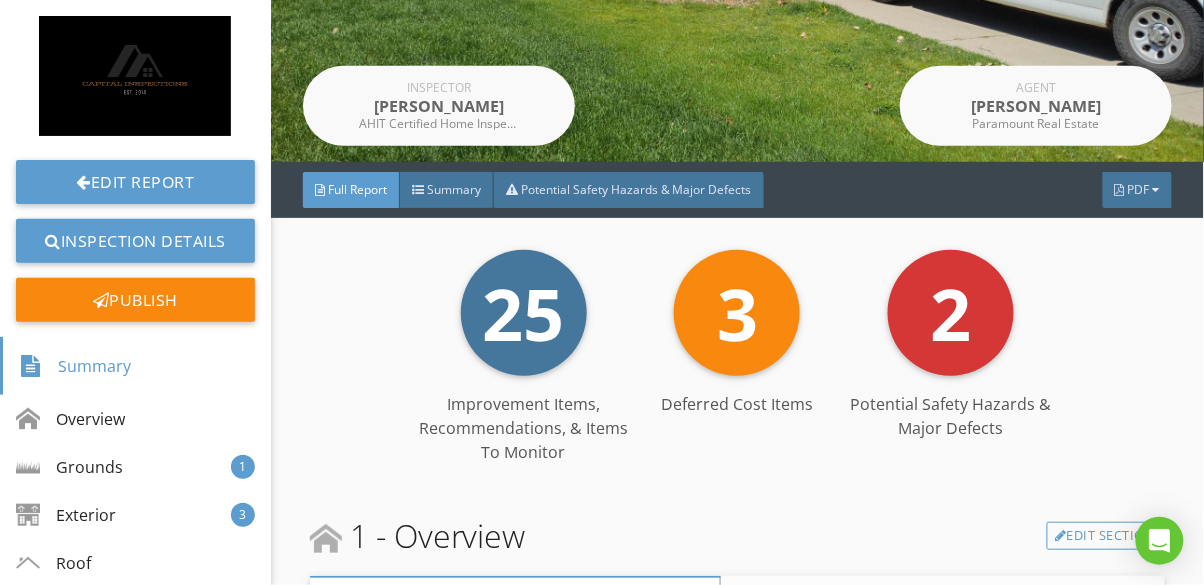 scroll, scrollTop: 328, scrollLeft: 0, axis: vertical 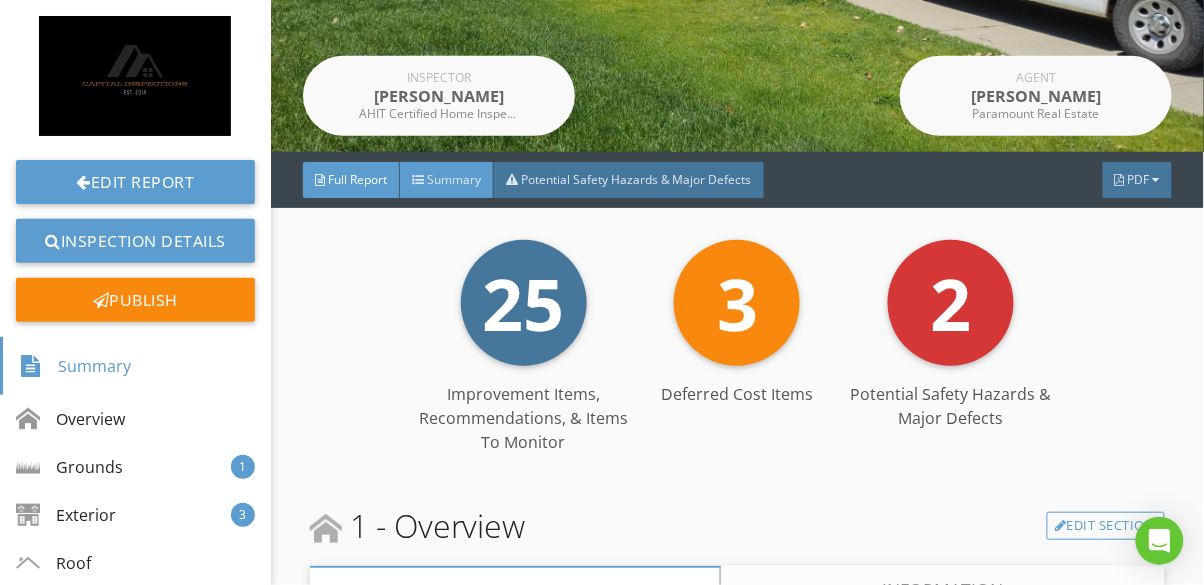 click on "Summary" at bounding box center [454, 179] 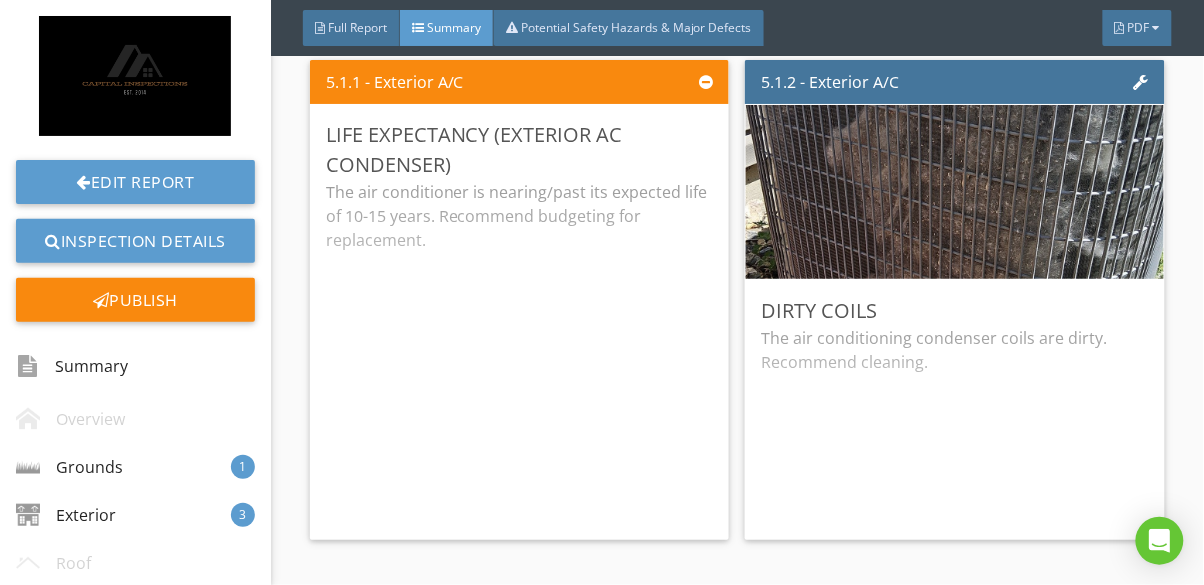 scroll, scrollTop: 2208, scrollLeft: 0, axis: vertical 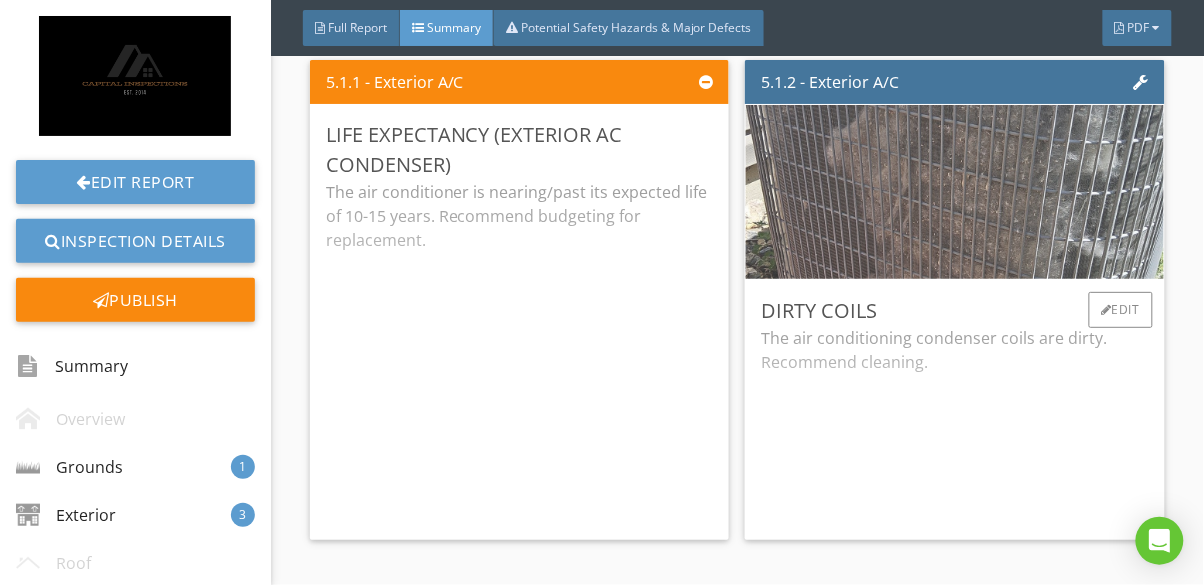 click at bounding box center (955, 191) 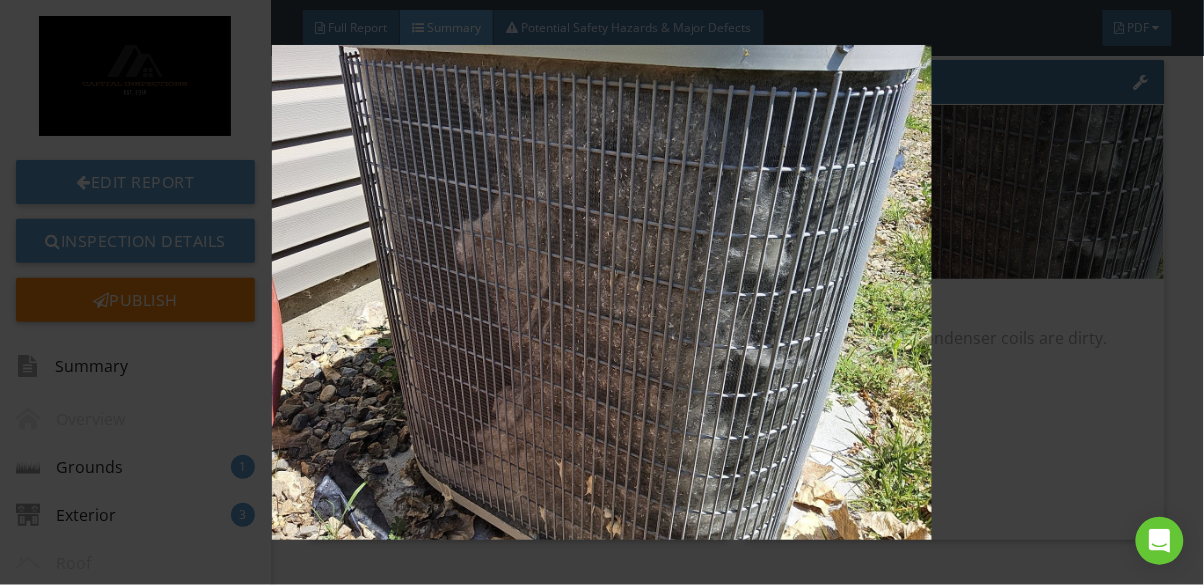 click at bounding box center (602, 292) 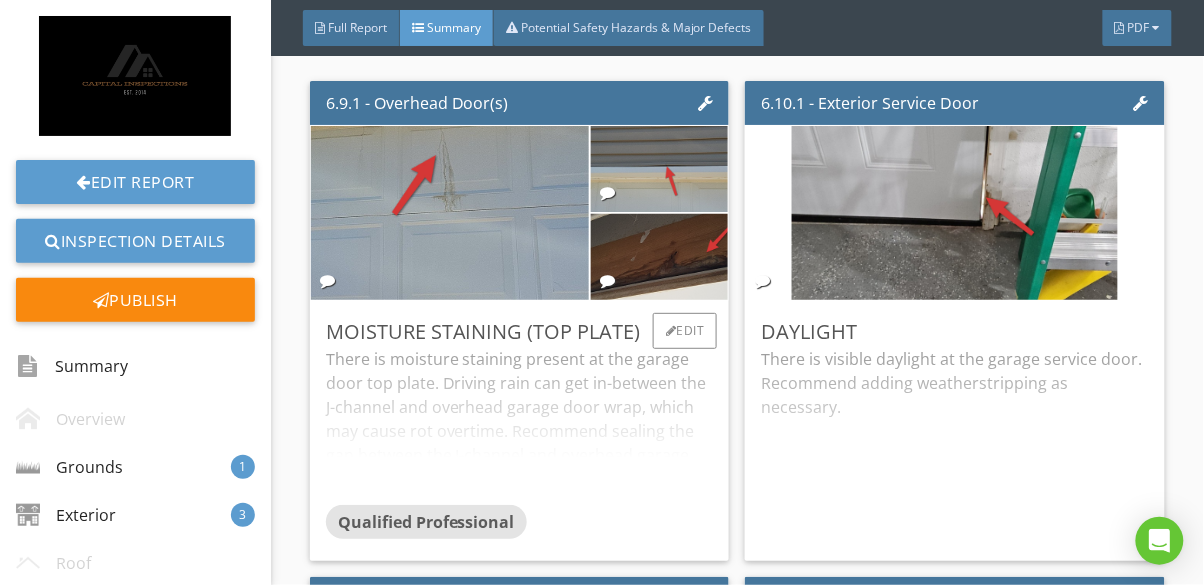 click on "There is moisture staining present at the garage door top plate. Driving rain can get in-between the J-channel and overhead garage door wrap, which may cause rot overtime. Recommend sealing the gap between the J-channel and overhead garage door wrap. Consult a licensed professional for repair or replacement as necessary." at bounding box center (520, 426) 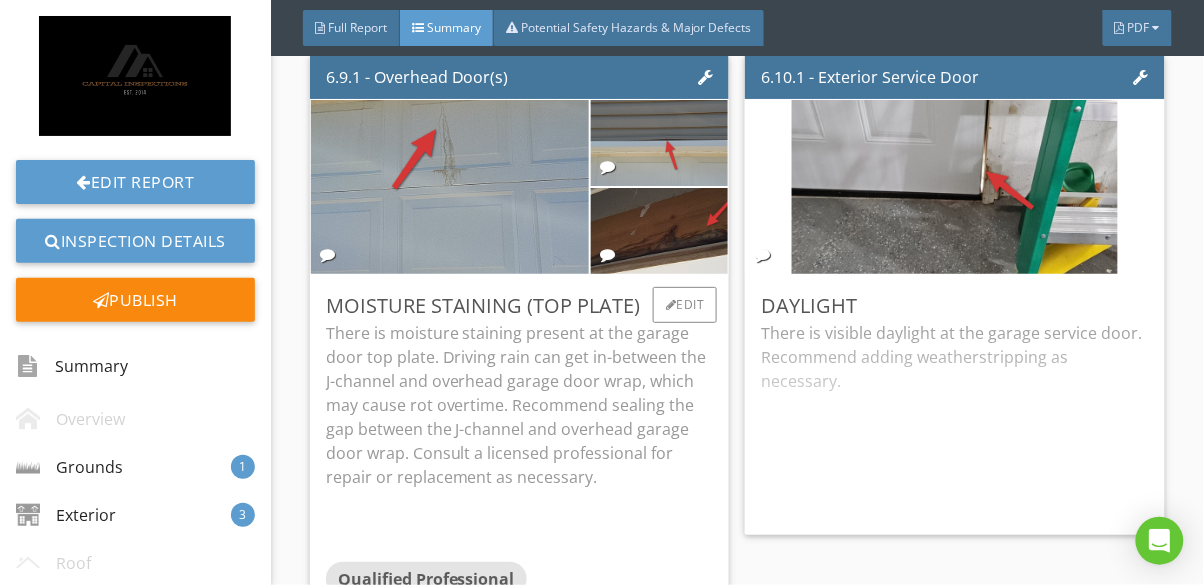 scroll, scrollTop: 2807, scrollLeft: 0, axis: vertical 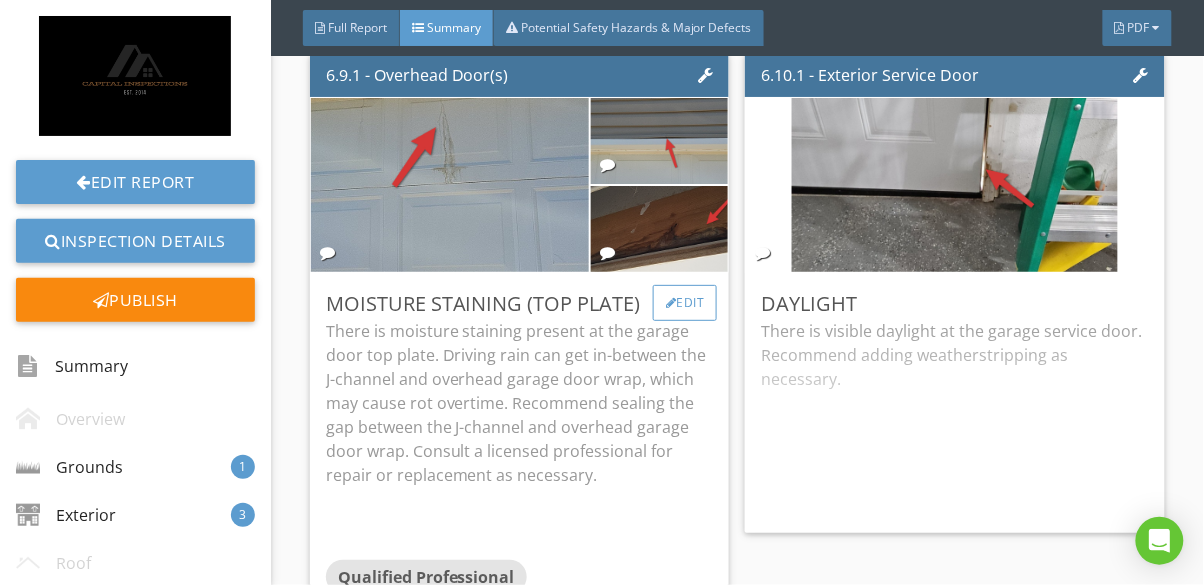 click on "Edit" at bounding box center [685, 303] 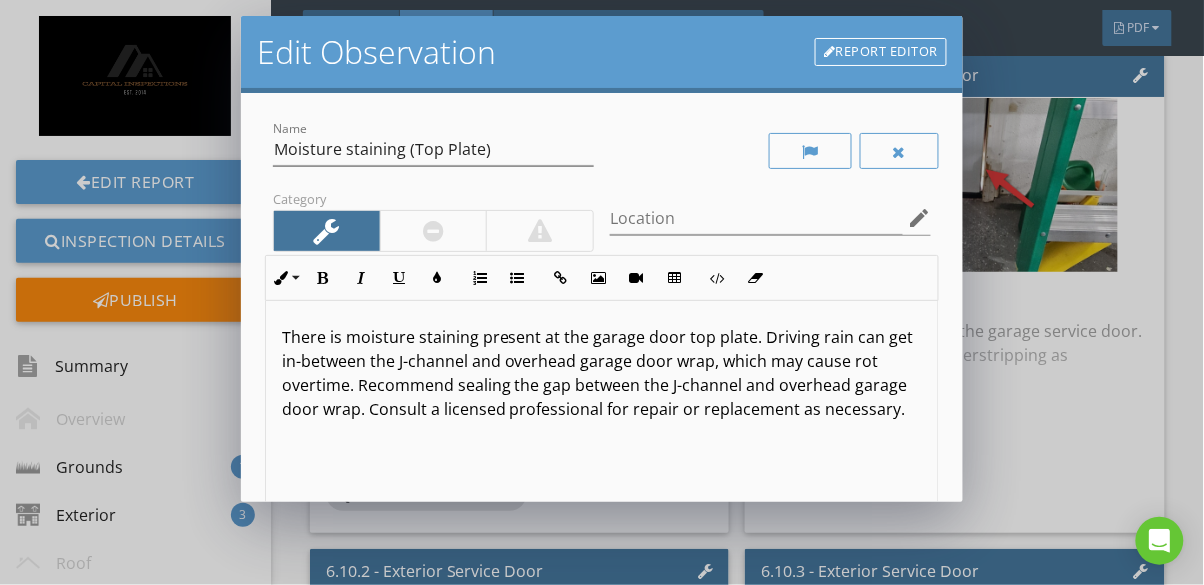click on "There is moisture staining present at the garage door top plate. Driving rain can get in-between the J-channel and overhead garage door wrap, which may cause rot overtime. Recommend sealing the gap between the J-channel and overhead garage door wrap. Consult a licensed professional for repair or replacement as necessary." at bounding box center [602, 373] 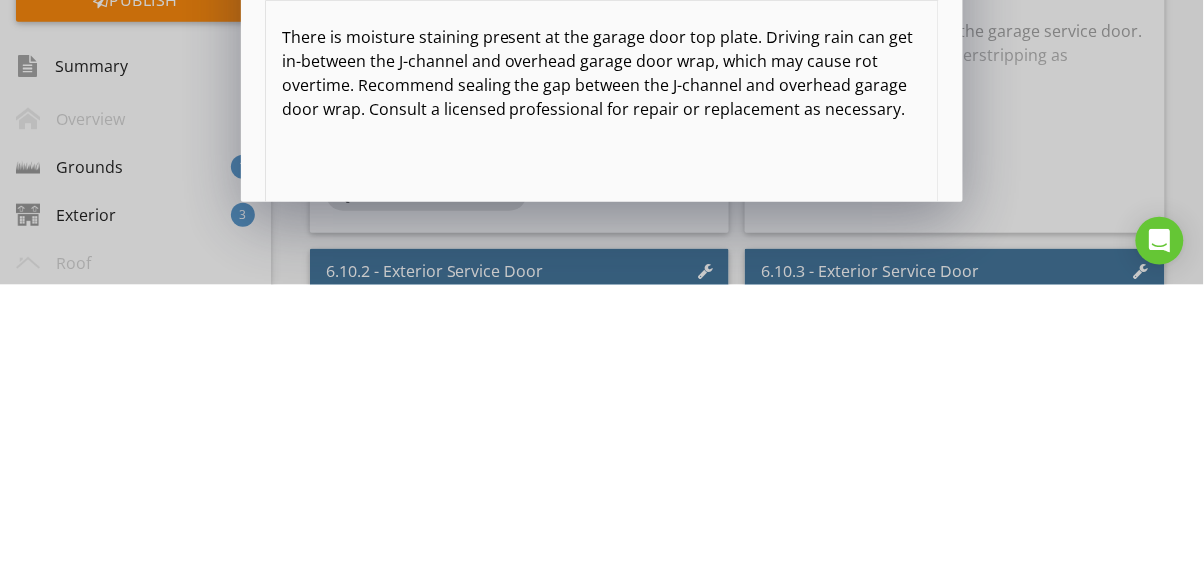 click on "There is moisture staining present at the garage door top plate. Driving rain can get in-between the J-channel and overhead garage door wrap, which may cause rot overtime. Recommend sealing the gap between the J-channel and overhead garage door wrap. Consult a licensed professional for repair or replacement as necessary." at bounding box center (602, 373) 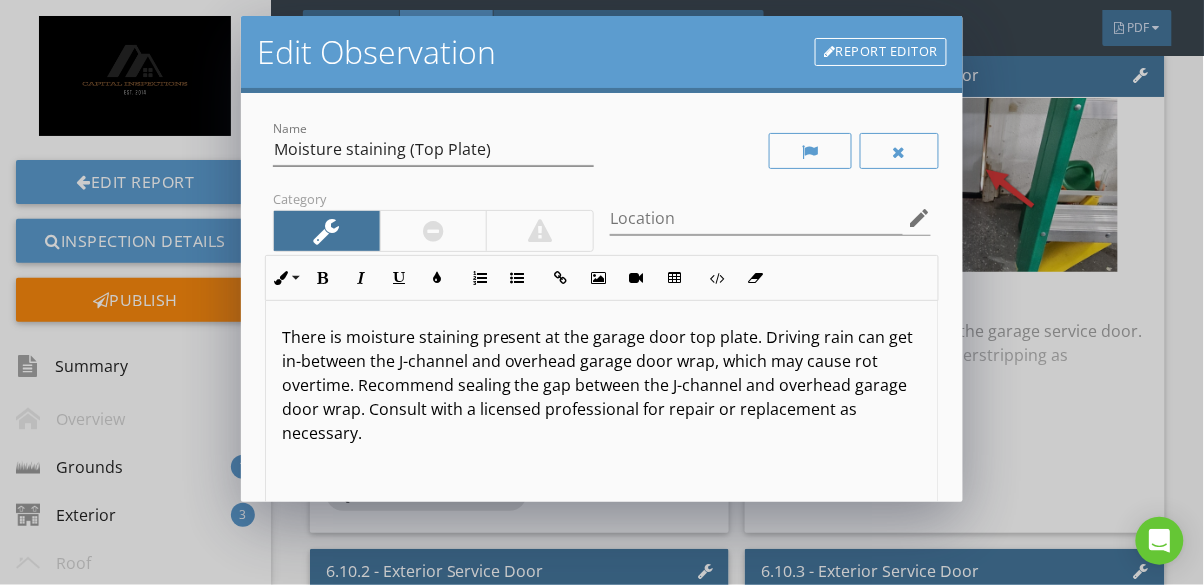 scroll, scrollTop: 0, scrollLeft: 0, axis: both 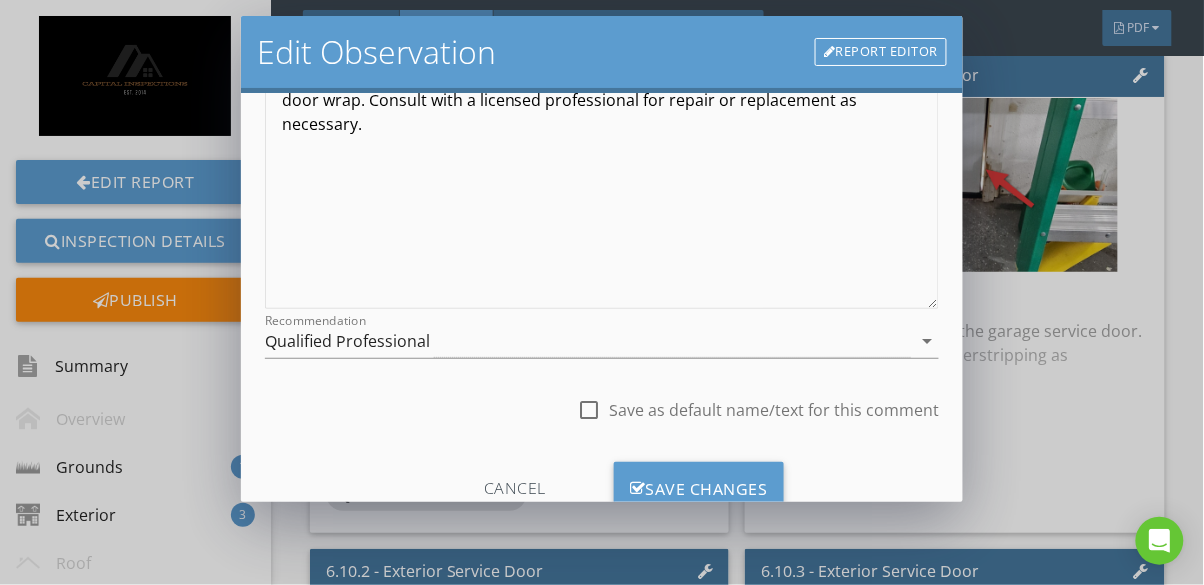 click on "Save as default name/text for this comment" at bounding box center (774, 410) 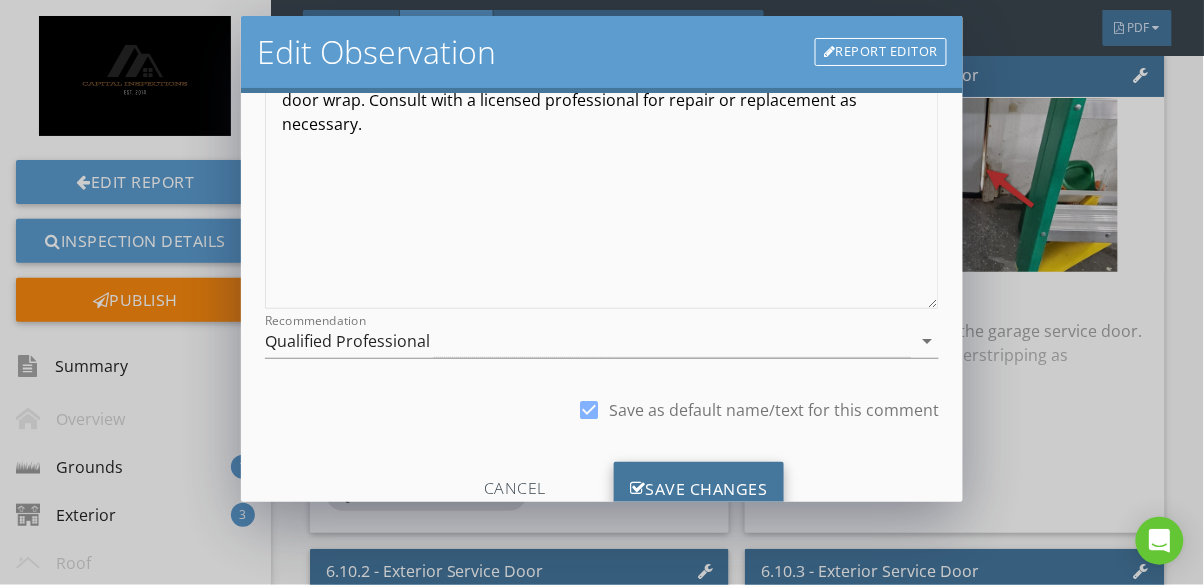 click on "Save Changes" at bounding box center [699, 489] 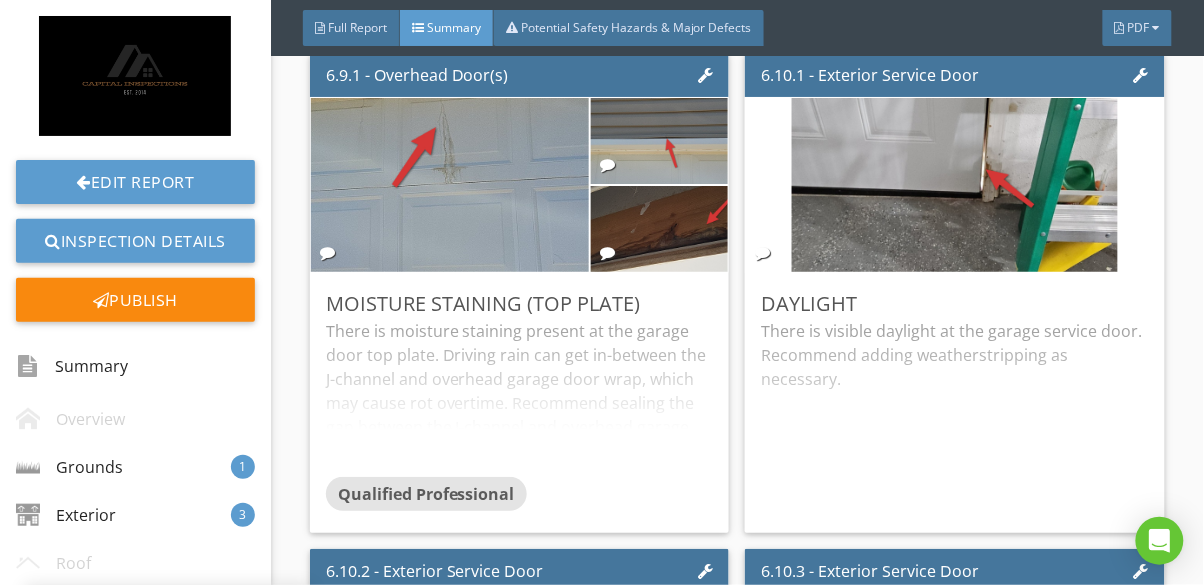 scroll, scrollTop: 73, scrollLeft: 0, axis: vertical 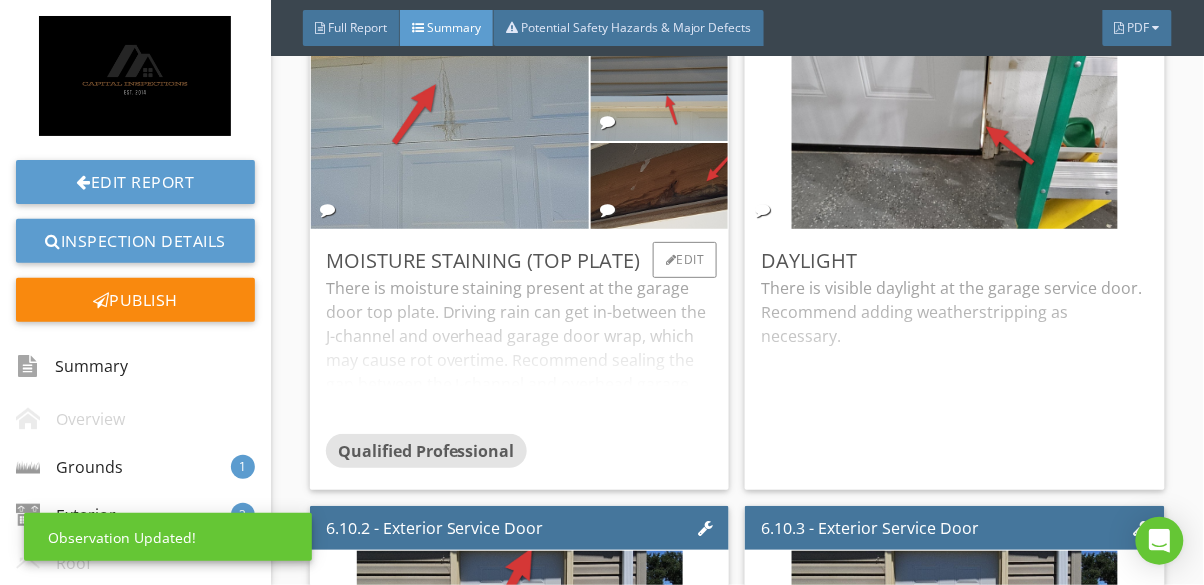 click on "There is moisture staining present at the garage door top plate. Driving rain can get in-between the J-channel and overhead garage door wrap, which may cause rot overtime. Recommend sealing the gap between the J-channel and overhead garage door wrap. Consult with a licensed professional for repair or replacement as necessary." at bounding box center [520, 355] 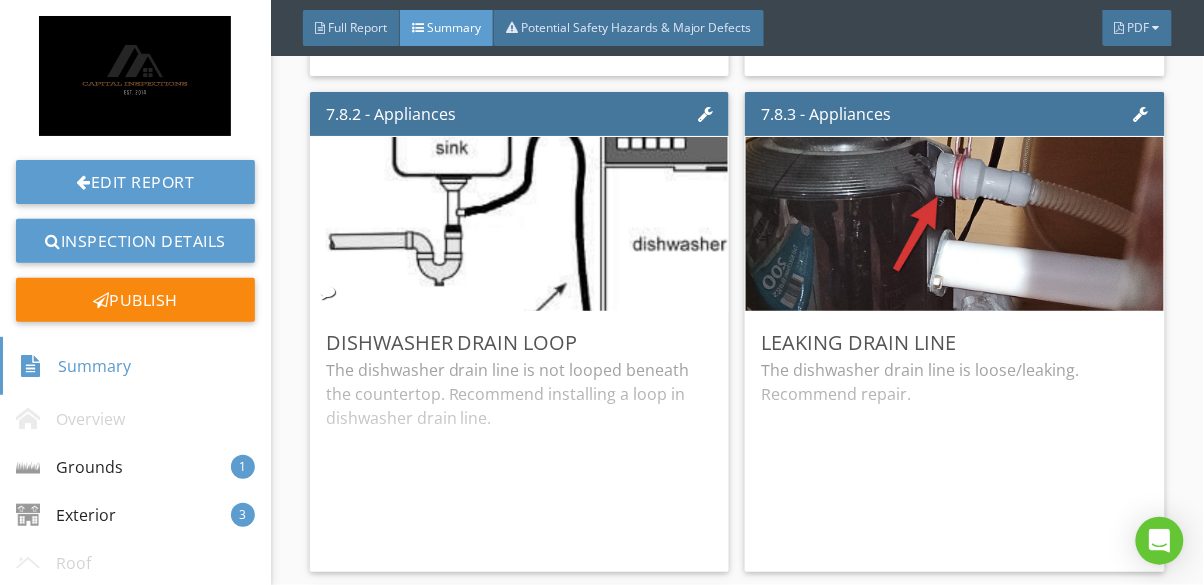 scroll, scrollTop: 4434, scrollLeft: 0, axis: vertical 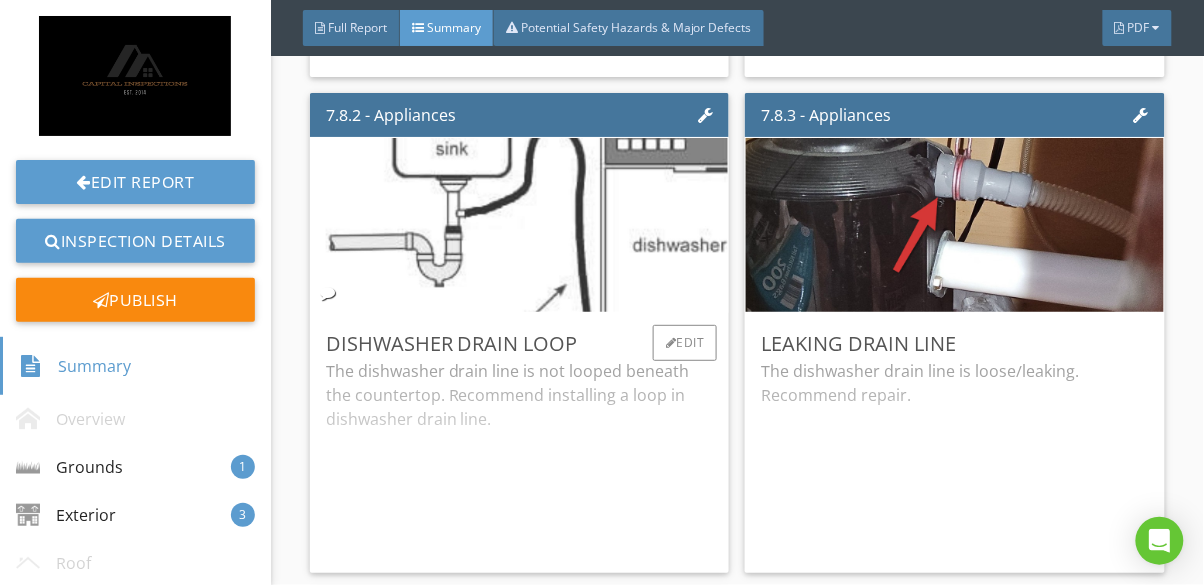 click at bounding box center [519, 224] 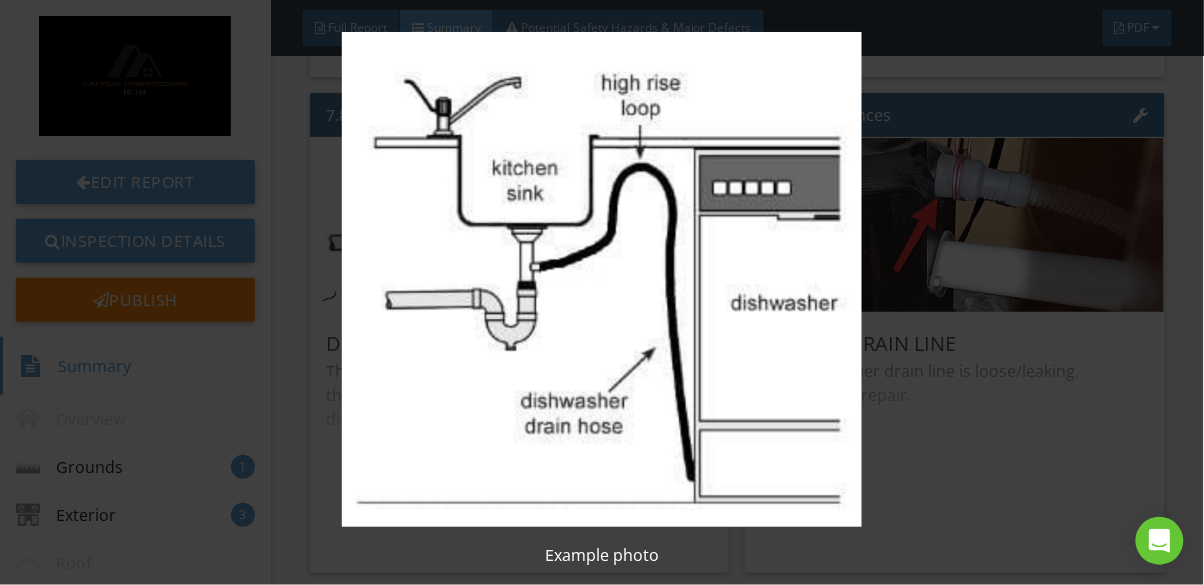 click at bounding box center (602, 279) 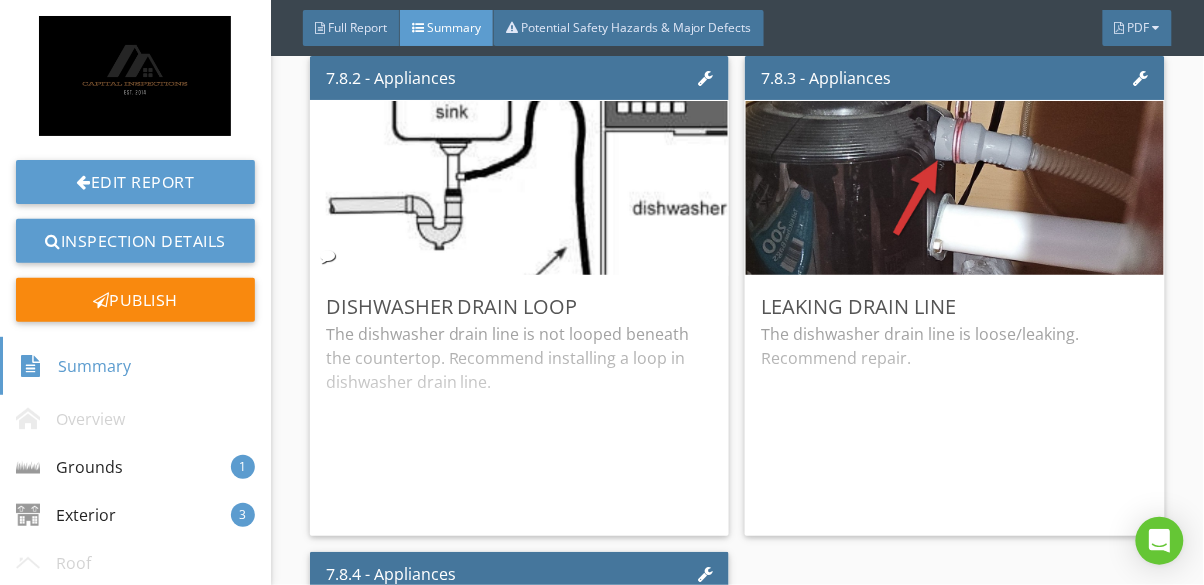 scroll, scrollTop: 4471, scrollLeft: 0, axis: vertical 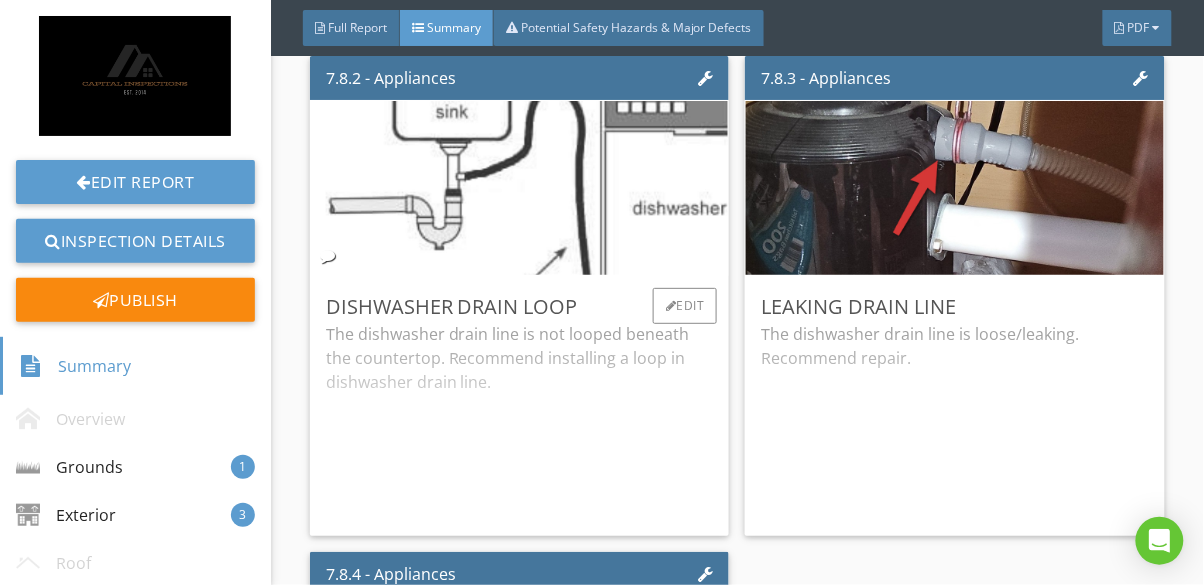 click at bounding box center [519, 187] 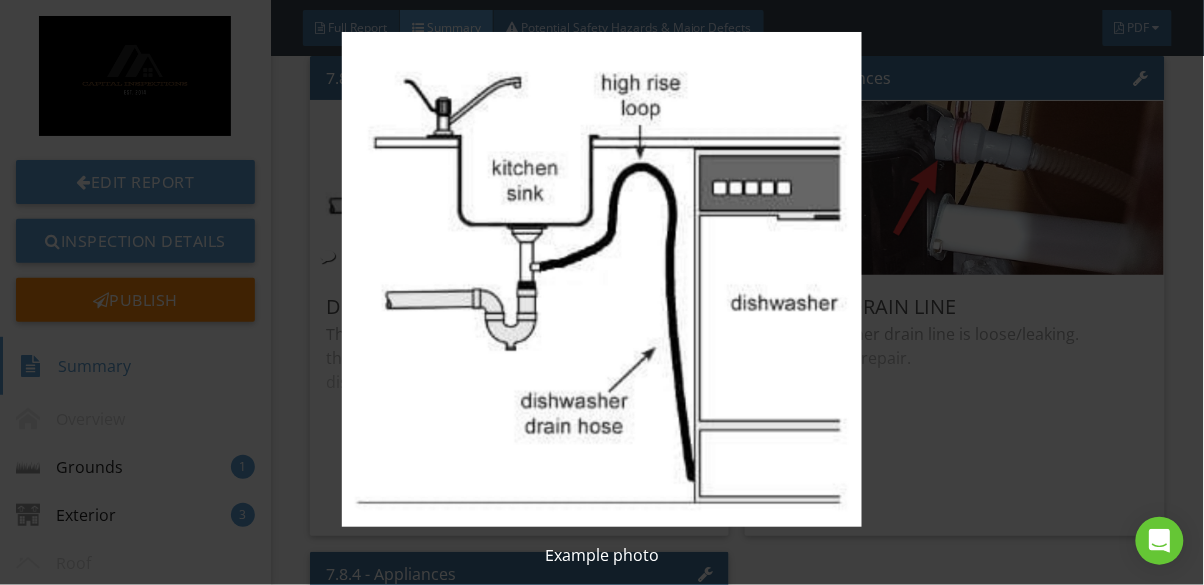 click at bounding box center (602, 279) 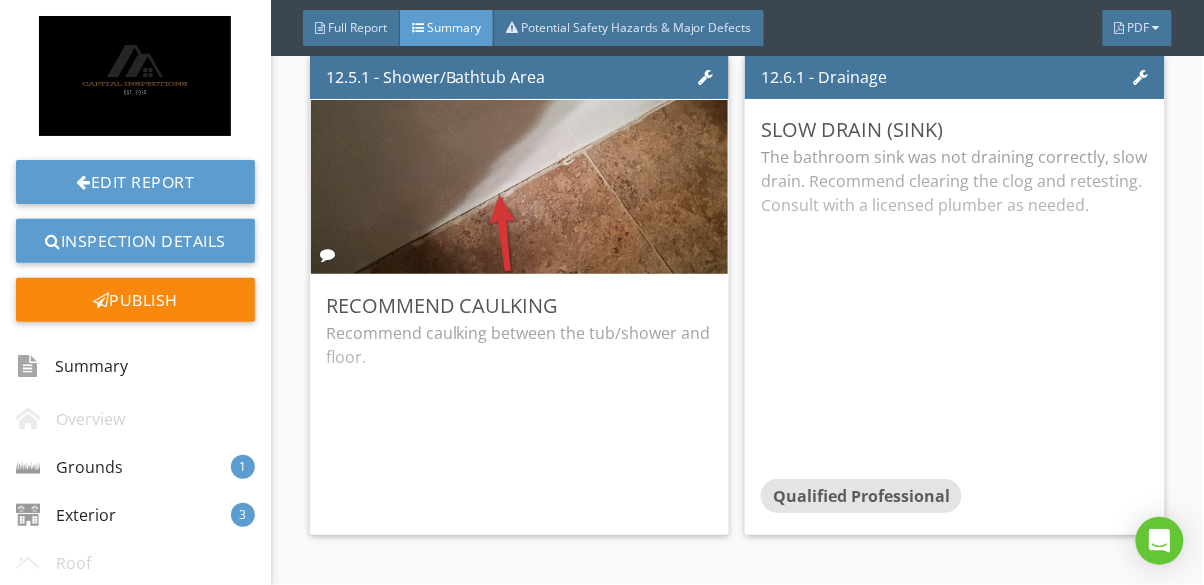 scroll, scrollTop: 6746, scrollLeft: 0, axis: vertical 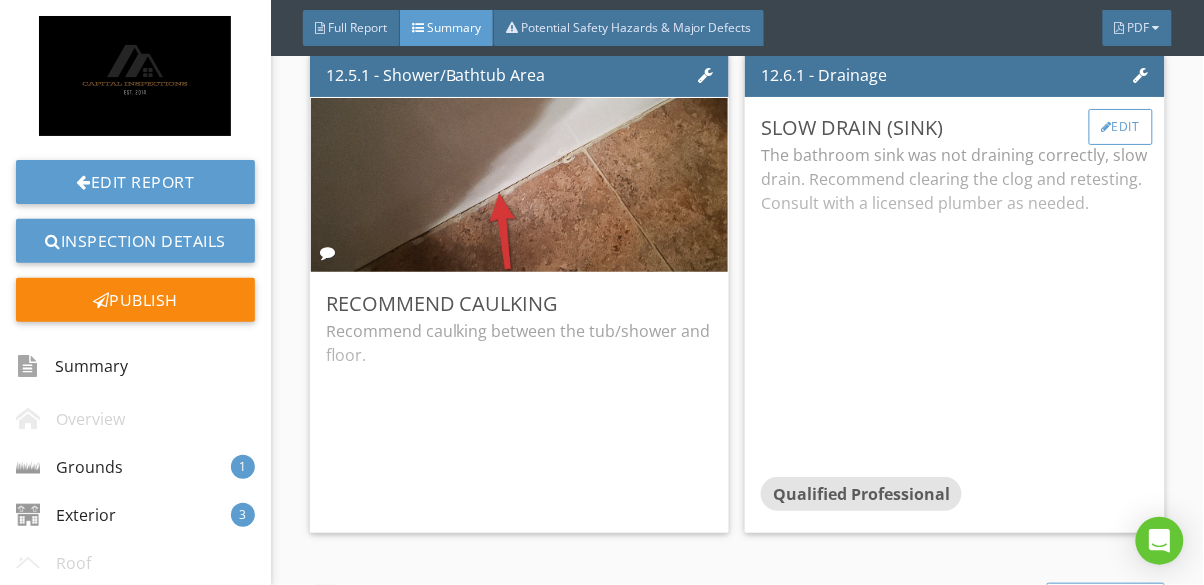 click on "Edit" at bounding box center [1121, 127] 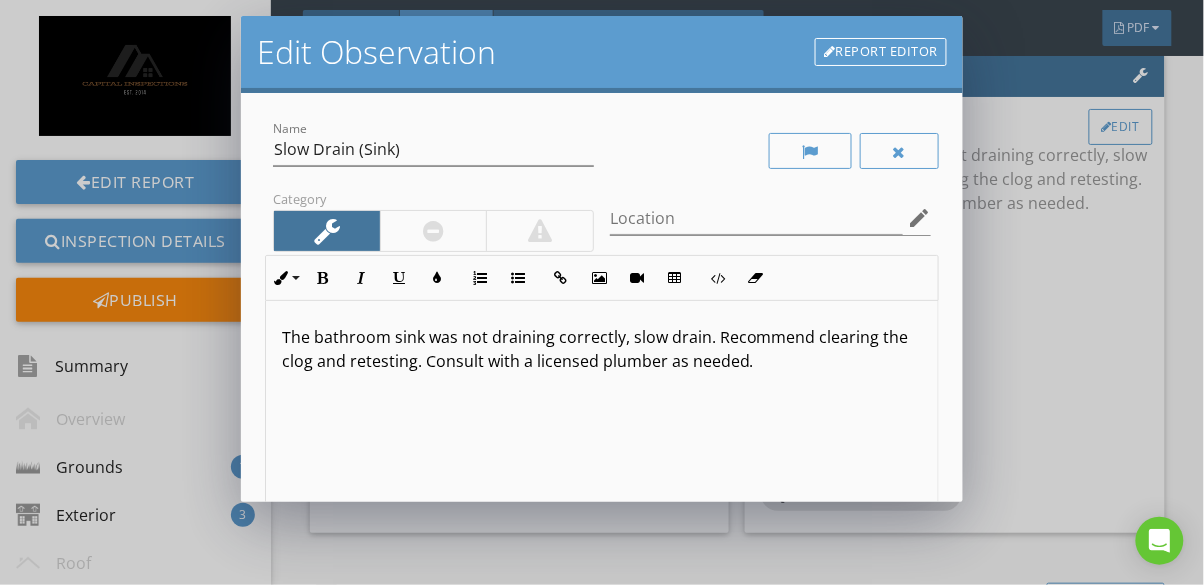 scroll, scrollTop: 0, scrollLeft: 0, axis: both 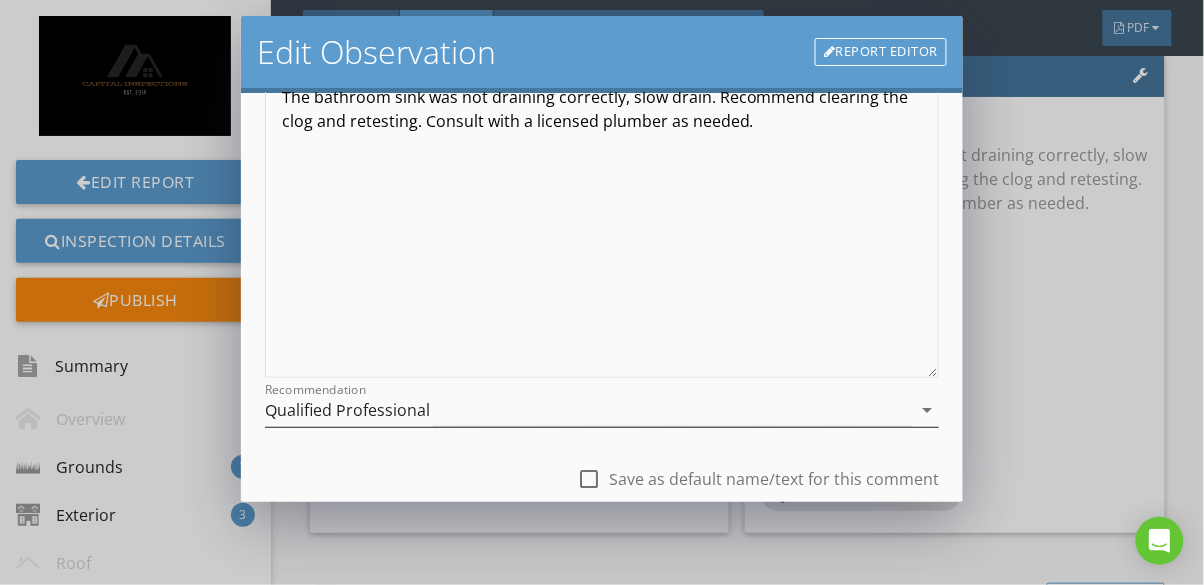 click on "Qualified Professional" at bounding box center (588, 410) 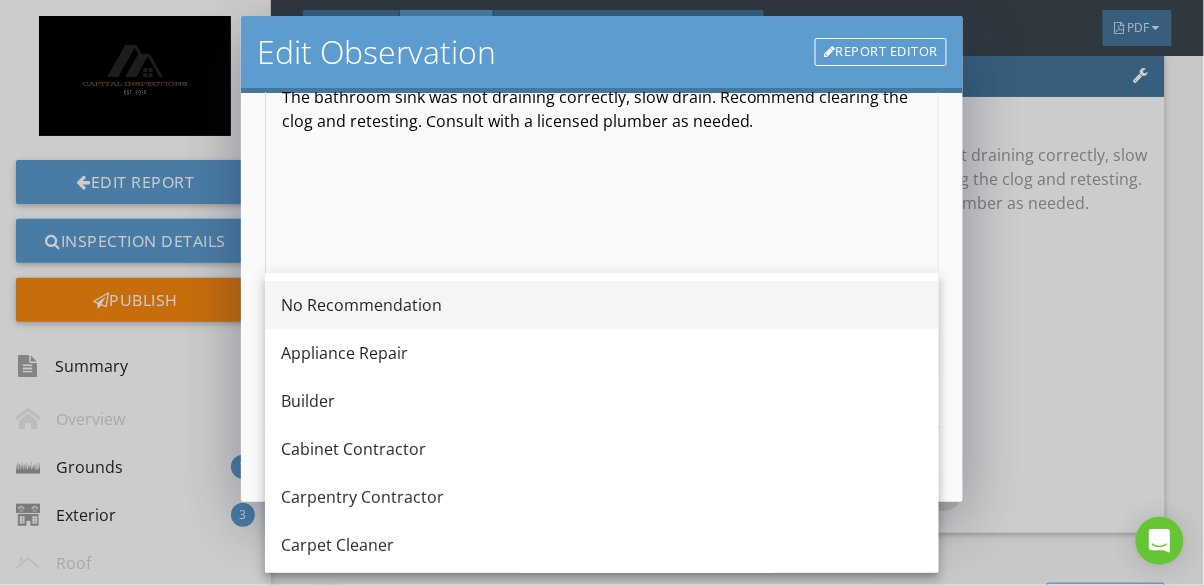 click on "No Recommendation" at bounding box center [602, 305] 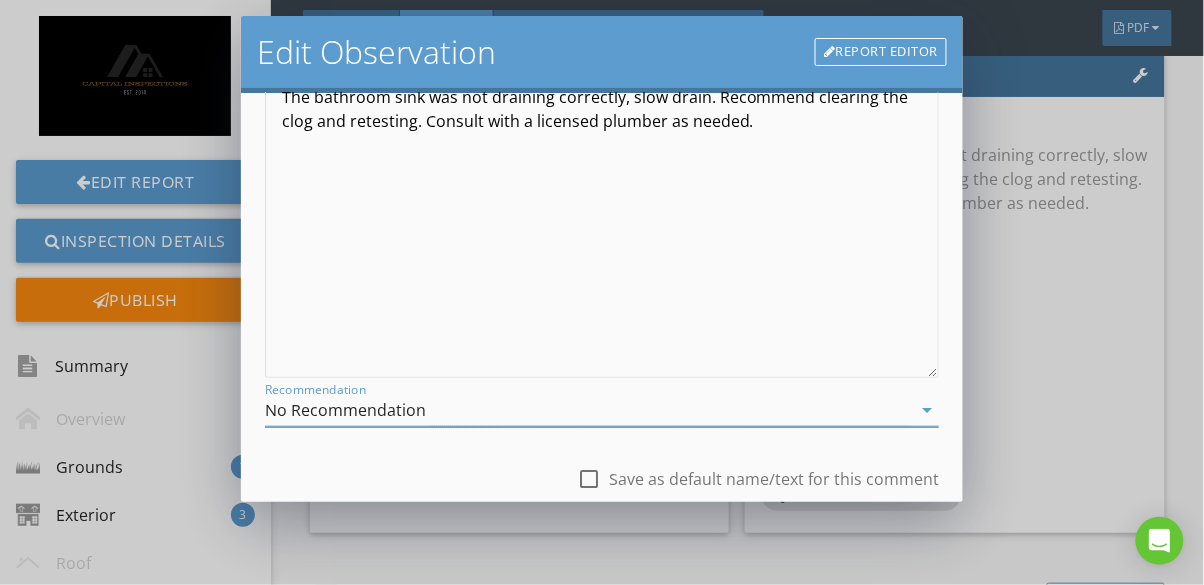 click on "Save Changes" at bounding box center [699, 558] 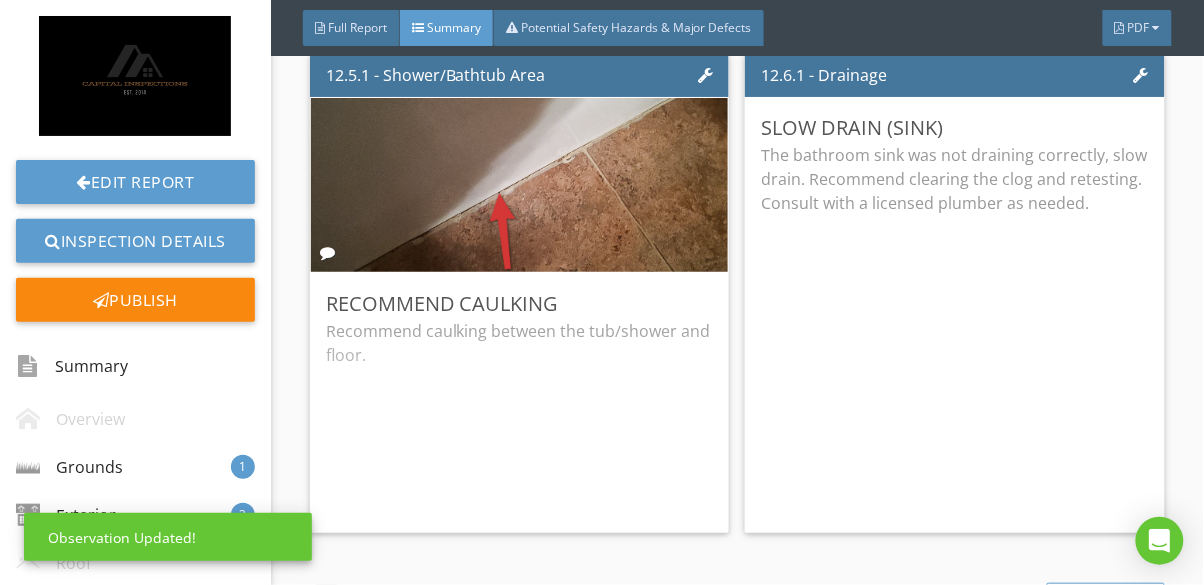 scroll, scrollTop: 73, scrollLeft: 0, axis: vertical 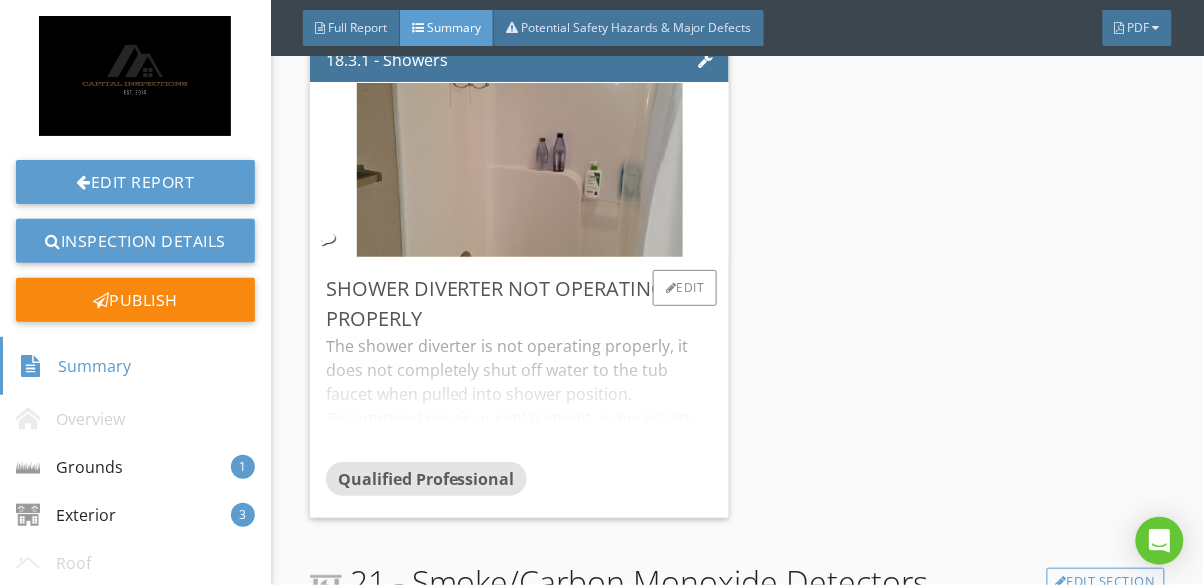 click on "The shower diverter is not operating properly, it does not completely shut off water to the tub faucet when pulled into shower position. Recommend repair or replacement as necessary." at bounding box center (520, 398) 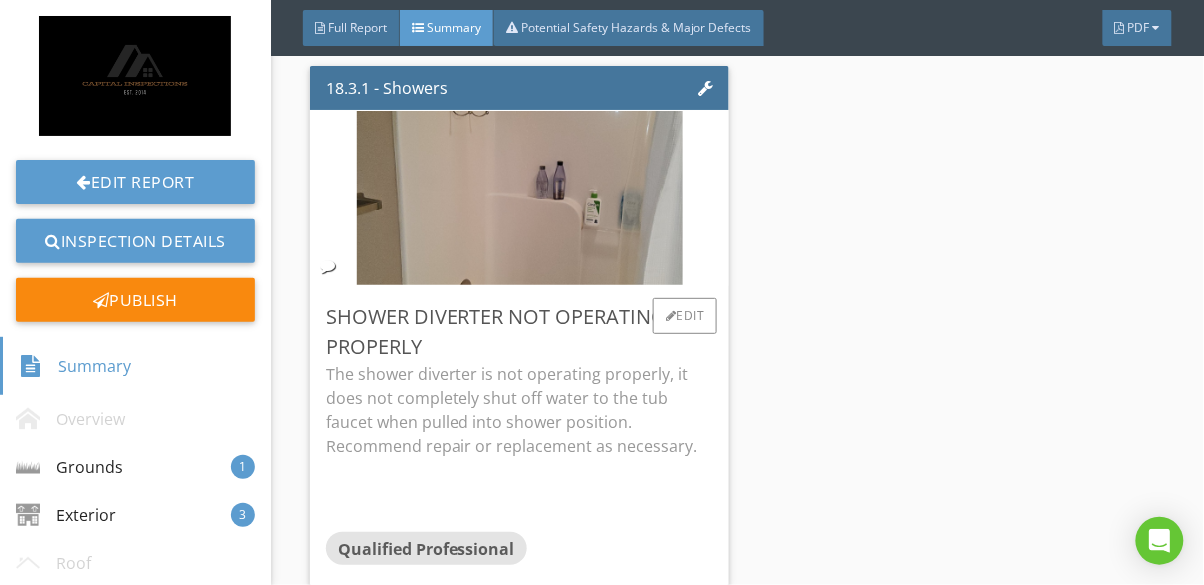 scroll, scrollTop: 8509, scrollLeft: 0, axis: vertical 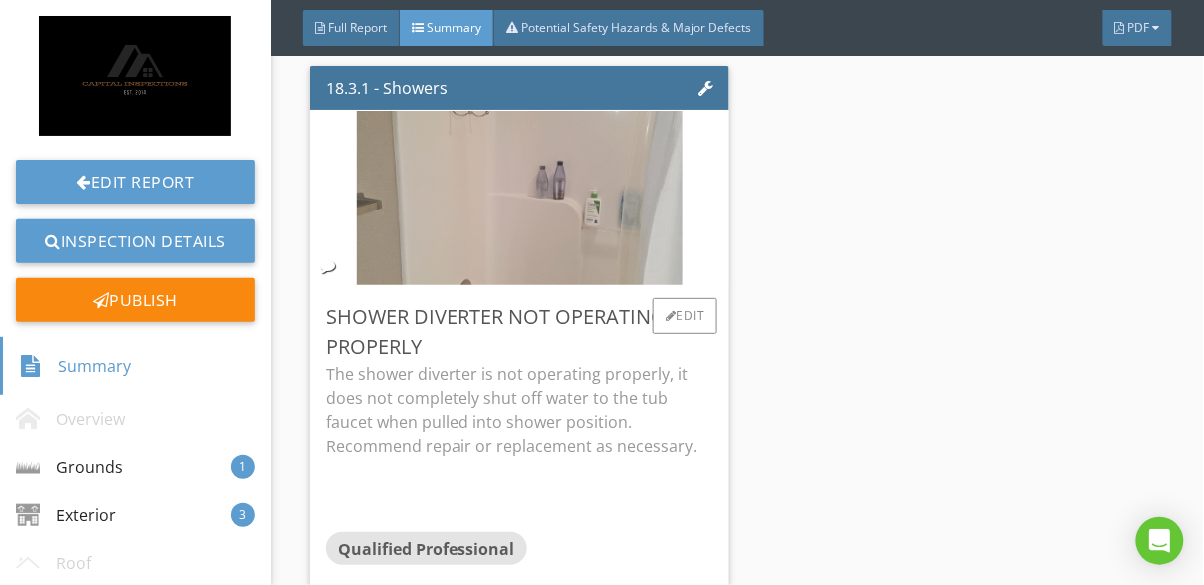 click at bounding box center [520, 197] 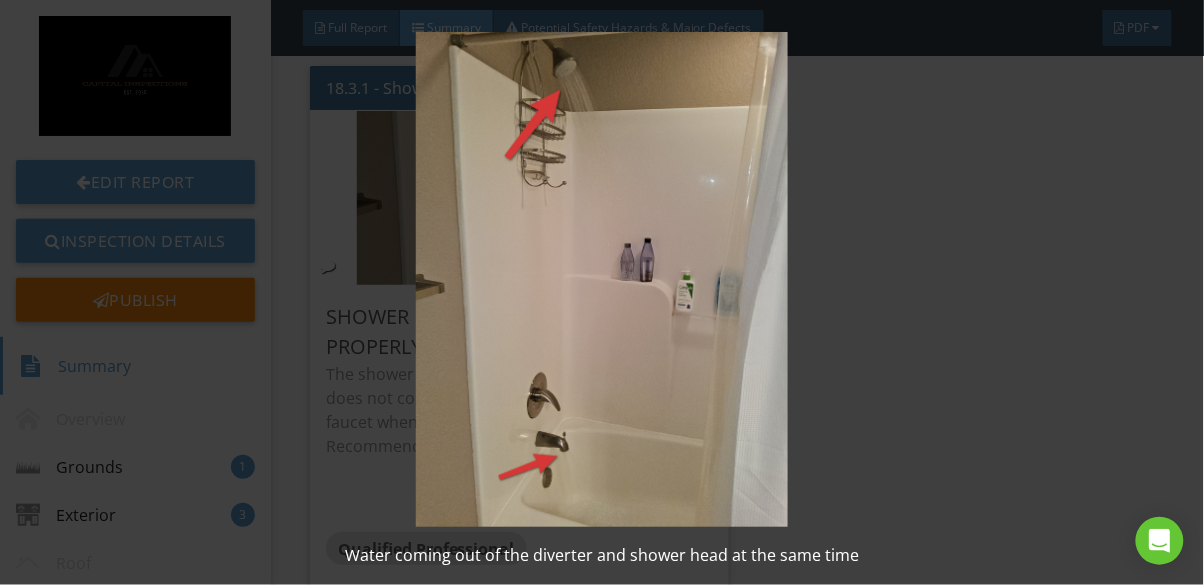 click at bounding box center [602, 279] 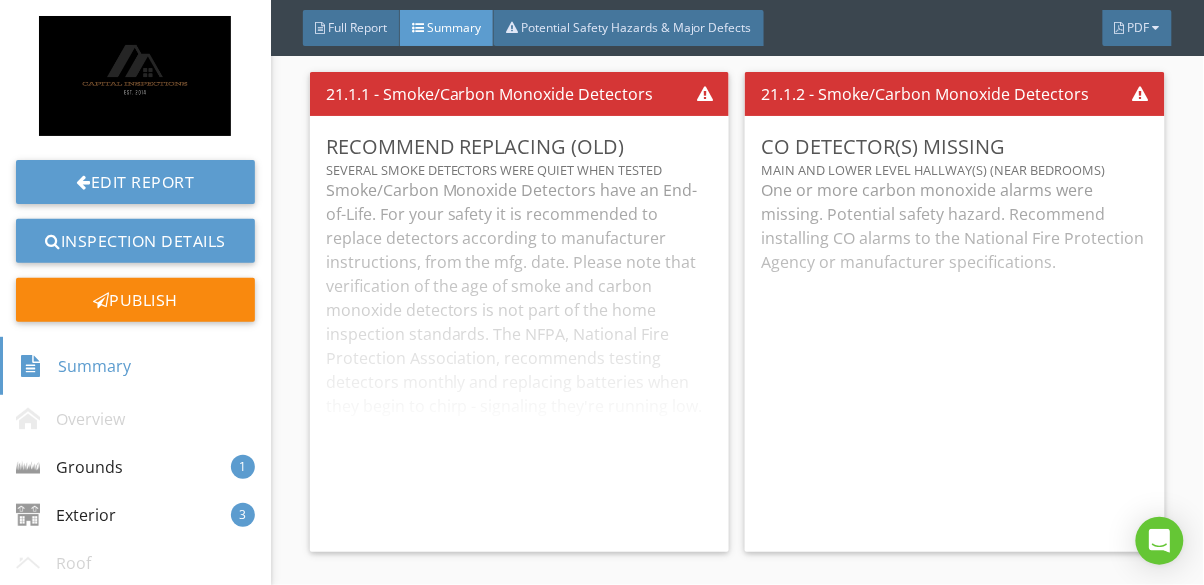 scroll, scrollTop: 9137, scrollLeft: 0, axis: vertical 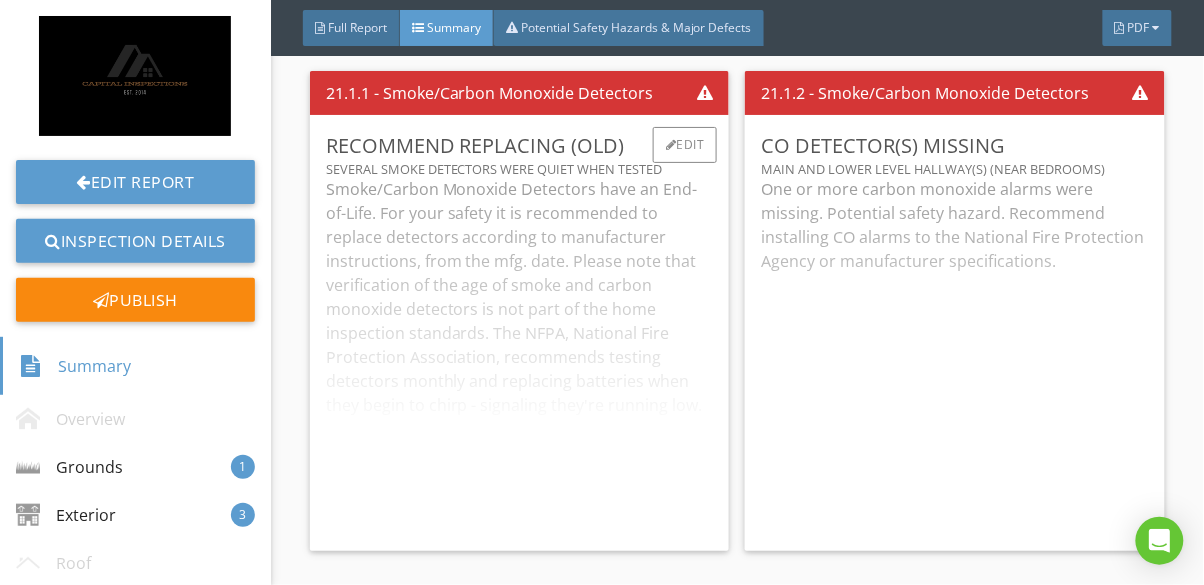 click on "Recommend Replacing (Old)
Several smoke detectors were quiet when tested      Smoke/Carbon Monoxide Detectors have an End-of-Life. For your safety it is recommended to replace detectors according to manufacturer instructions, from the mfg. date. Please note that verification of the age of smoke and carbon monoxide detectors is not part of the home inspection standards. The NFPA, National Fire Protection Association, recommends testing detectors monthly and replacing batteries when they begin to chirp - signaling they're running low.
Edit" at bounding box center [520, 333] 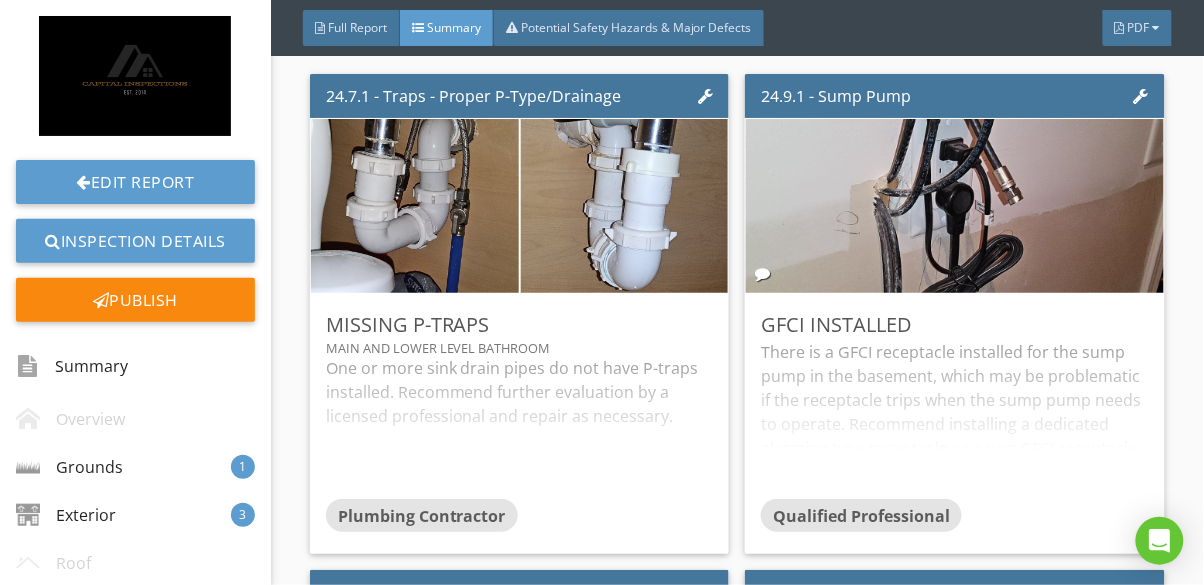 scroll, scrollTop: 9729, scrollLeft: 0, axis: vertical 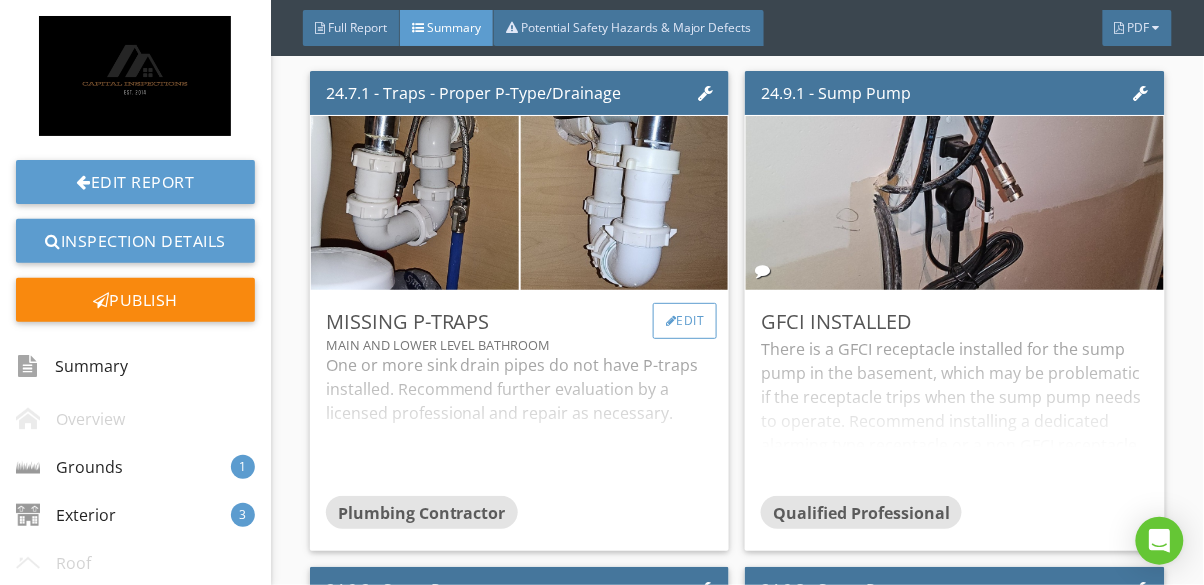 click on "Edit" at bounding box center (685, 321) 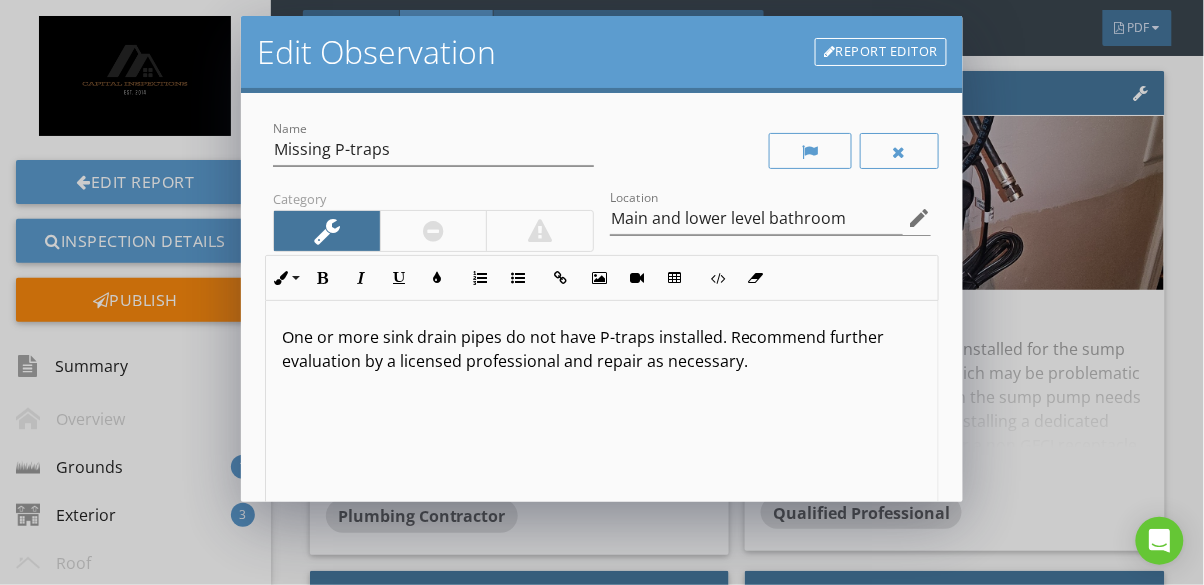 click on "Edit Observation
Report Editor
Name Missing P-traps                 Category               Location Main and lower level bathroom edit   Inline Style XLarge Large Normal Small Light Small/Light Bold Italic Underline Colors Ordered List Unordered List Insert Link Insert Image Insert Video Insert Table Code View Clear Formatting One or more sink drain pipes do not have P-traps installed. Recommend further evaluation by a licensed professional and repair as necessary.  Enter text here <p>One or more sink drain pipes do not have P-traps installed. Recommend further evaluation by a licensed professional and repair as necessary.&nbsp;</p>   Recommendation Plumbing Contractor arrow_drop_down     check_box_outline_blank Save as default name/text for this comment   Cancel
Save Changes" at bounding box center (602, 292) 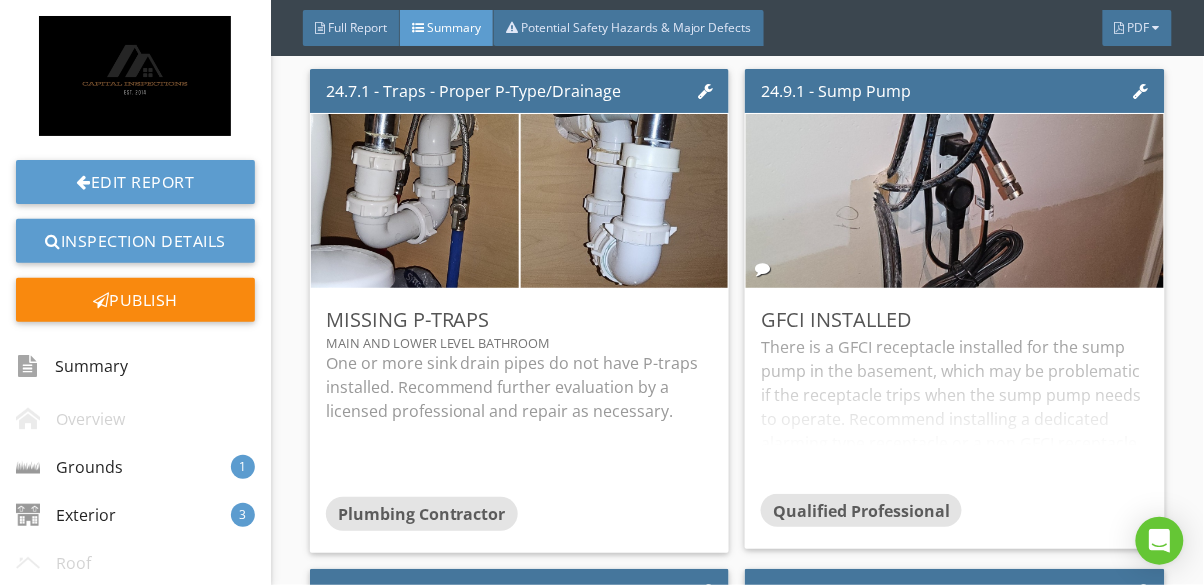 scroll, scrollTop: 9726, scrollLeft: 0, axis: vertical 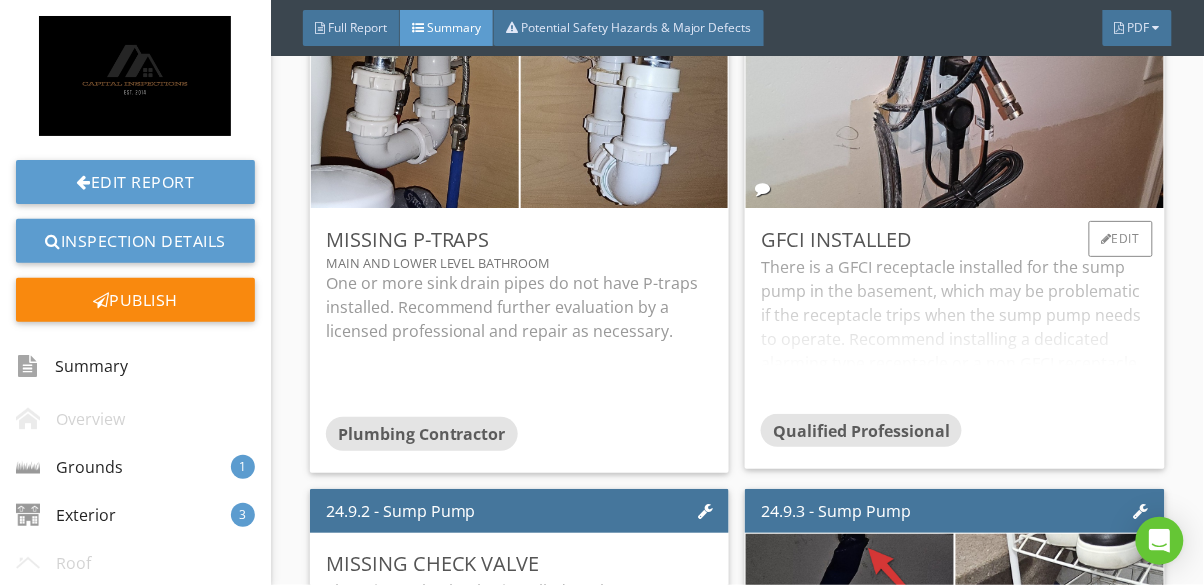 click on "There is a GFCI receptacle installed for the sump pump in the basement, which may be problematic if the receptacle trips when the sump pump needs to operate. Recommend installing a dedicated alarming type receptacle or a non GFCI receptacle." at bounding box center (955, 334) 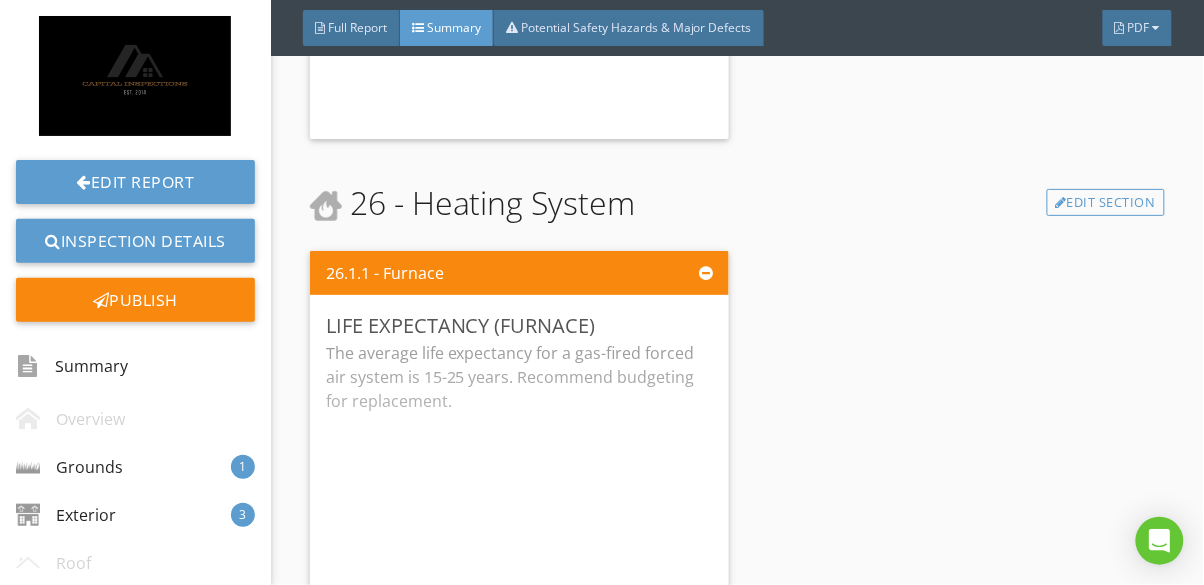 scroll, scrollTop: 11322, scrollLeft: 0, axis: vertical 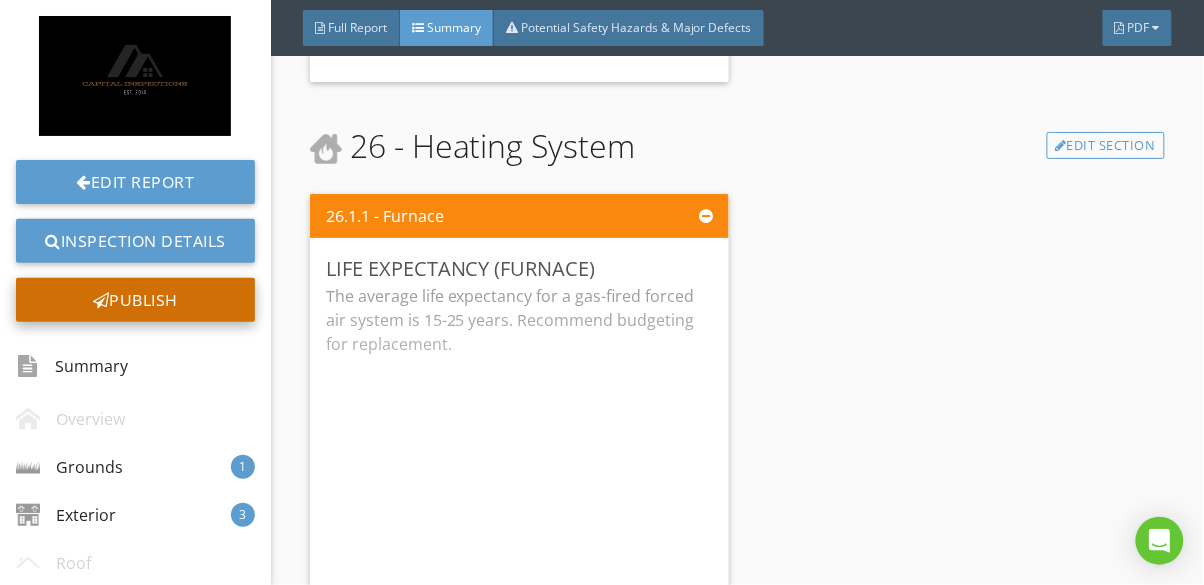 click on "Publish" at bounding box center (135, 300) 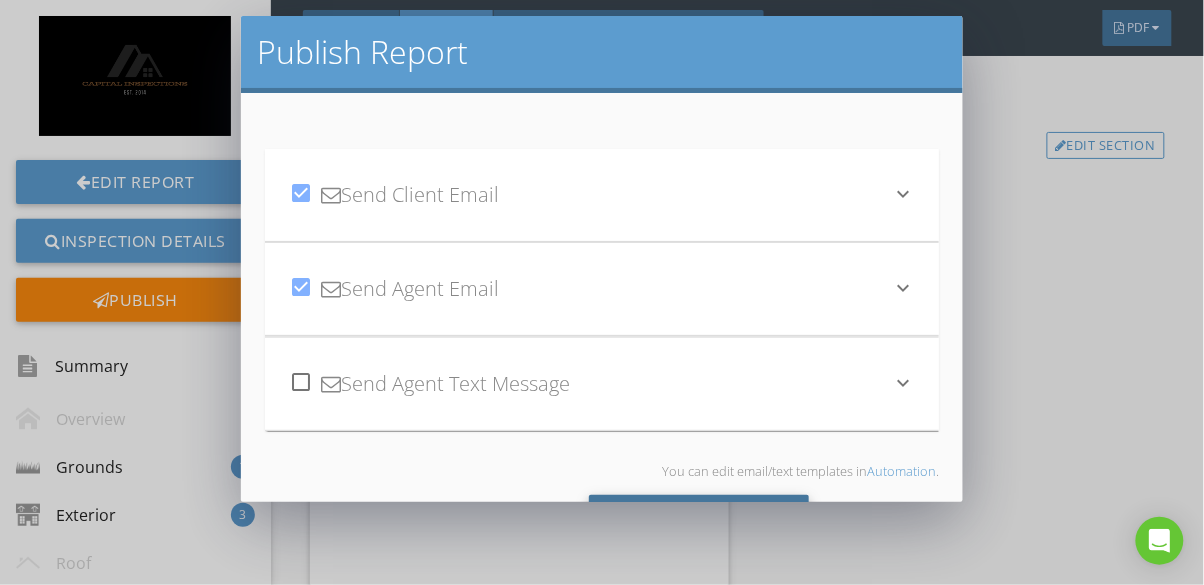 click on "Send All" at bounding box center [699, 522] 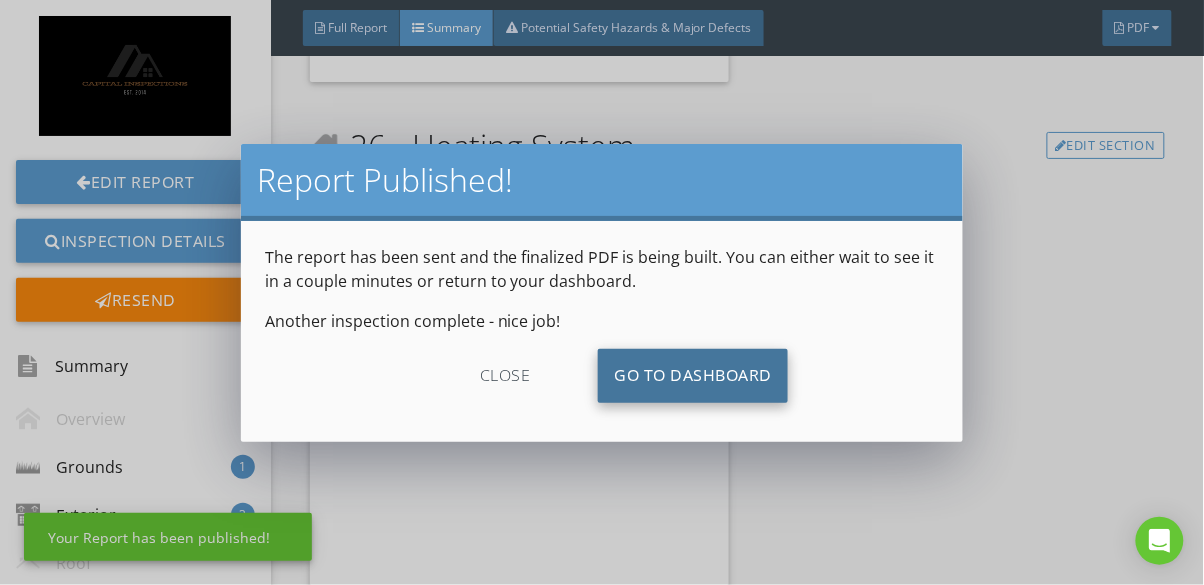 click on "Go To Dashboard" at bounding box center (693, 376) 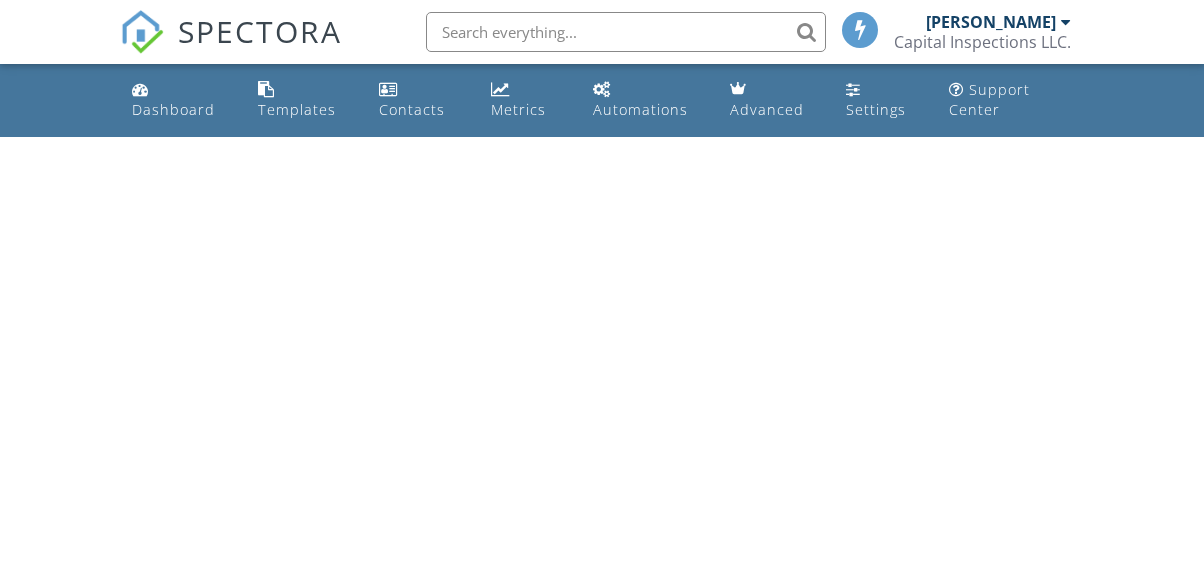 scroll, scrollTop: 0, scrollLeft: 0, axis: both 